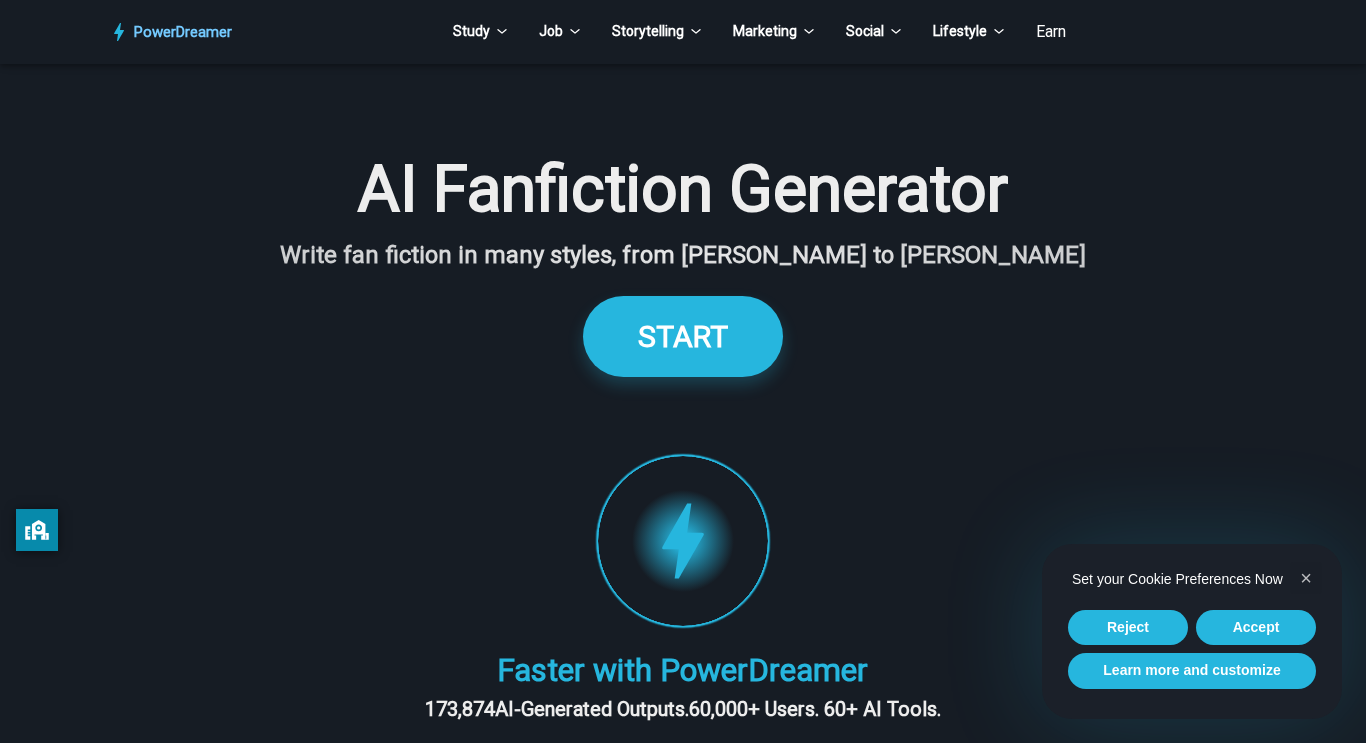 scroll, scrollTop: 0, scrollLeft: 0, axis: both 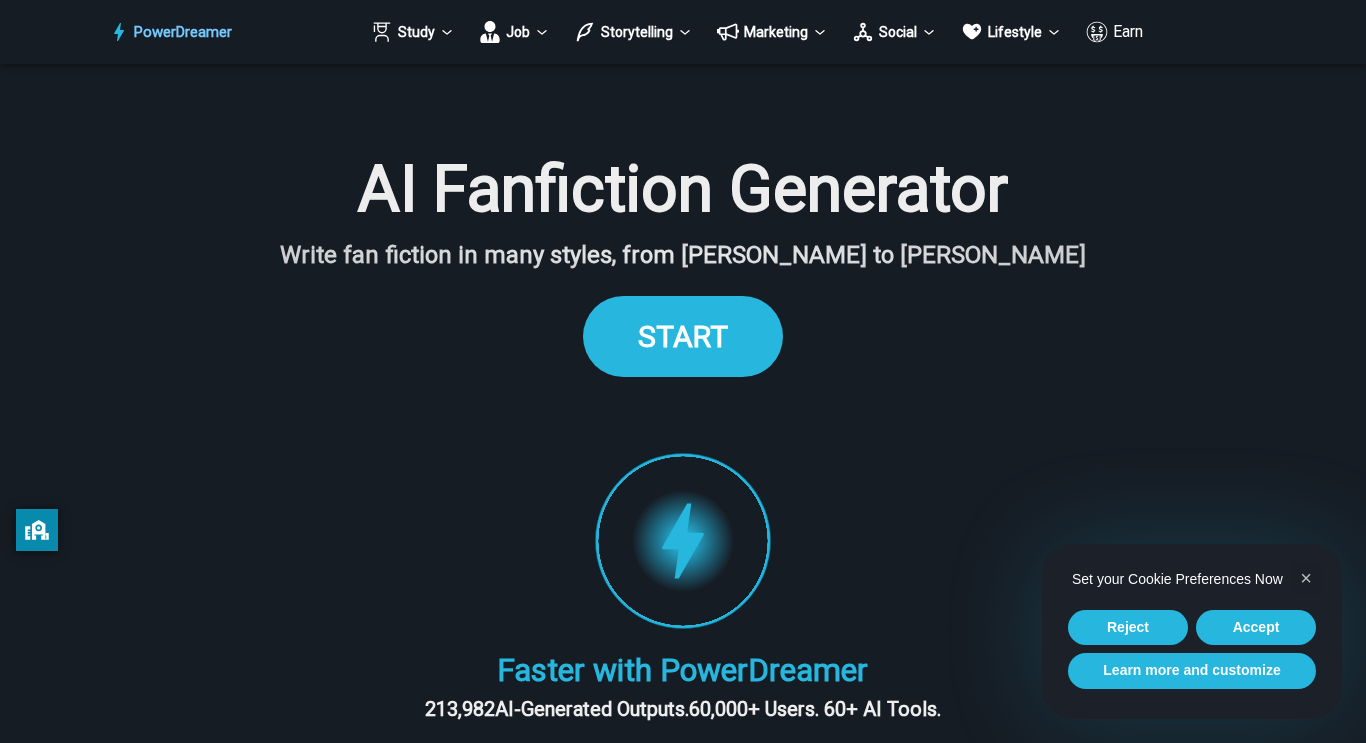 click on "START" at bounding box center (683, 336) 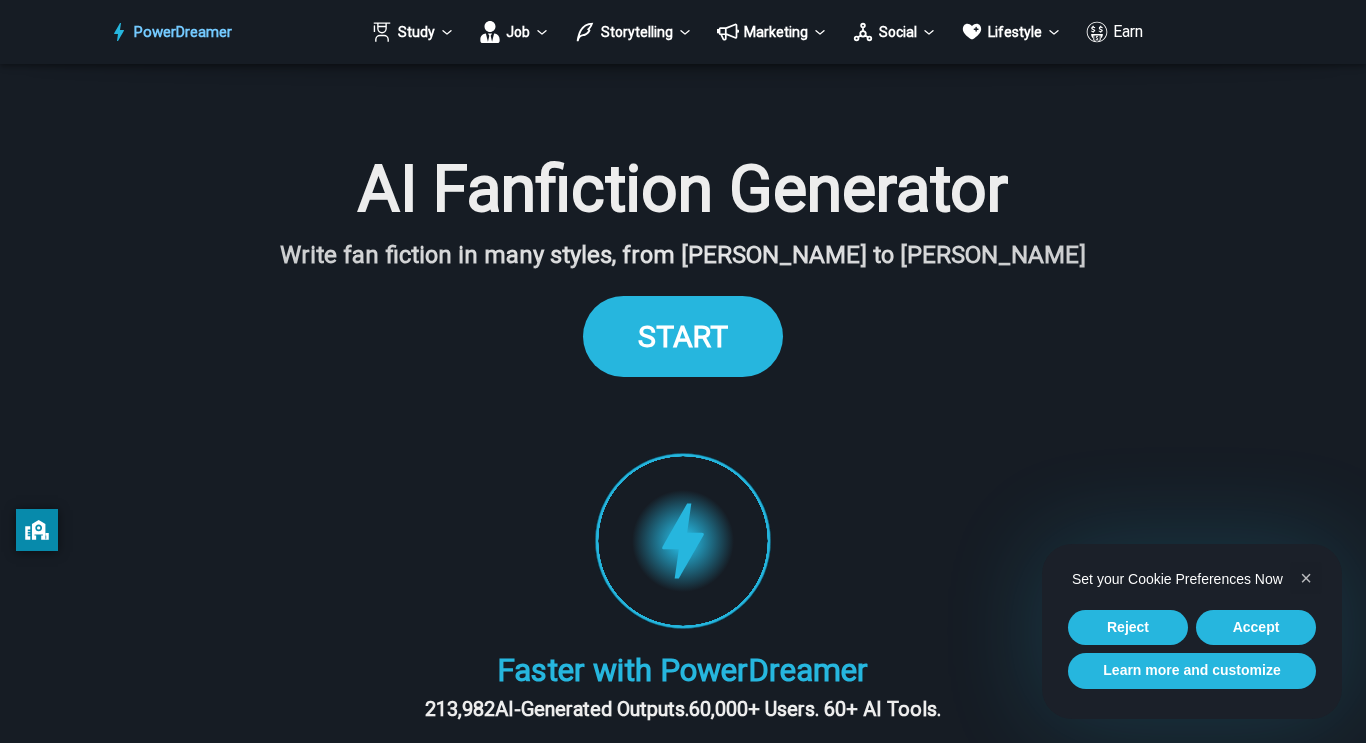 scroll, scrollTop: 1992, scrollLeft: 0, axis: vertical 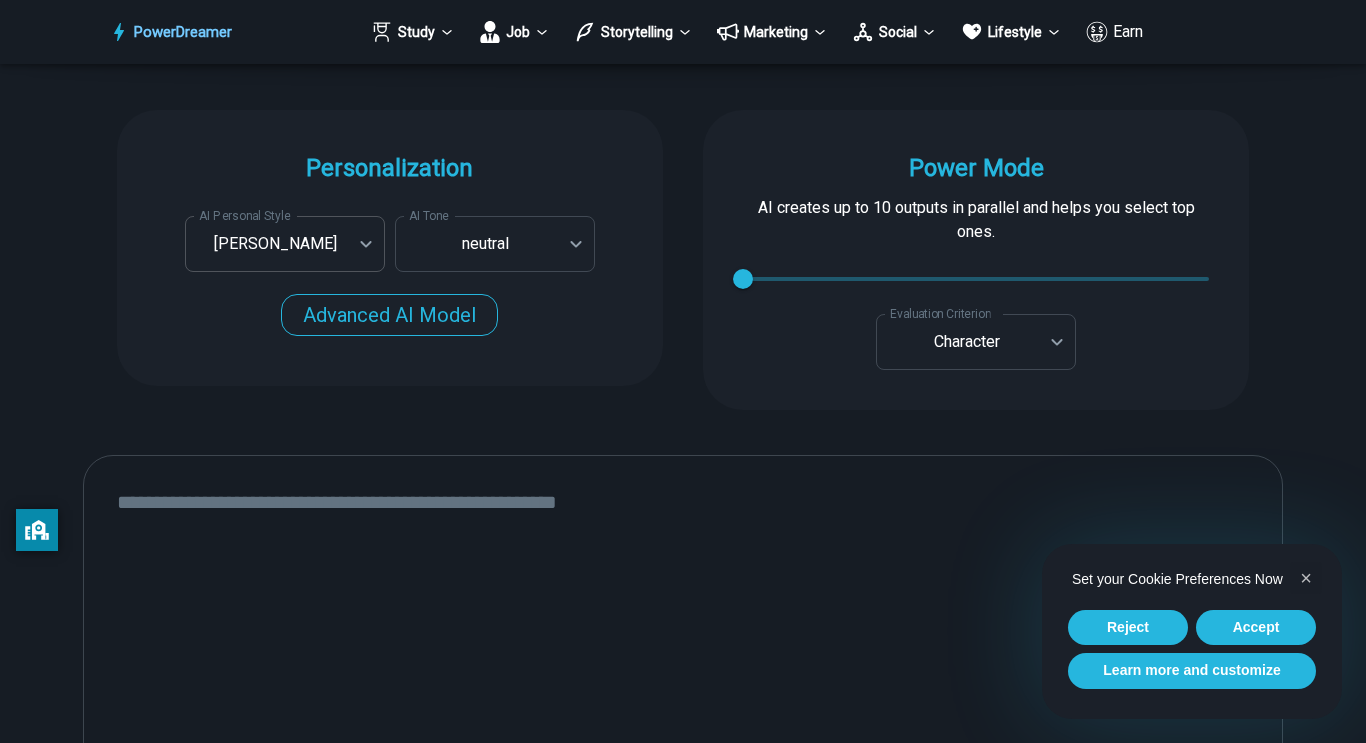 click on "PowerDreamer Study Job Storytelling Marketing Social Lifestyle Earn AI Fanfiction Generator Write fan fiction in many styles, from [PERSON_NAME] to [PERSON_NAME]  START Faster with PowerDreamer 213,982  AI-Generated Outputs.  60,000+ Users. 60+ AI Tools. PowerDreamer saved me a ton of stress and even more time. Highly recommend. [PERSON_NAME] is a writer and producer with experience at Morning Rush, [US_STATE] PBS, Metro Weekly and The [US_STATE] Times I received a job offer [DATE] that your awesome website helped me get. Thank you! I will be singing your praises. [PERSON_NAME] signed up to PowerDreamer [DATE] and received his job offer [DATE] Absolutely love this program!! I'm usually hesitant to pay for anything without being able to try it for free first. However, I was desperate to get resume writing help and this program far exceeded my expectations! I have been telling anyone I know looking for a job to try it. [PERSON_NAME] [PERSON_NAME], Product Manager in E-Commerce [PERSON_NAME] [PERSON_NAME] Age [DEMOGRAPHIC_DATA]" at bounding box center [683, 3066] 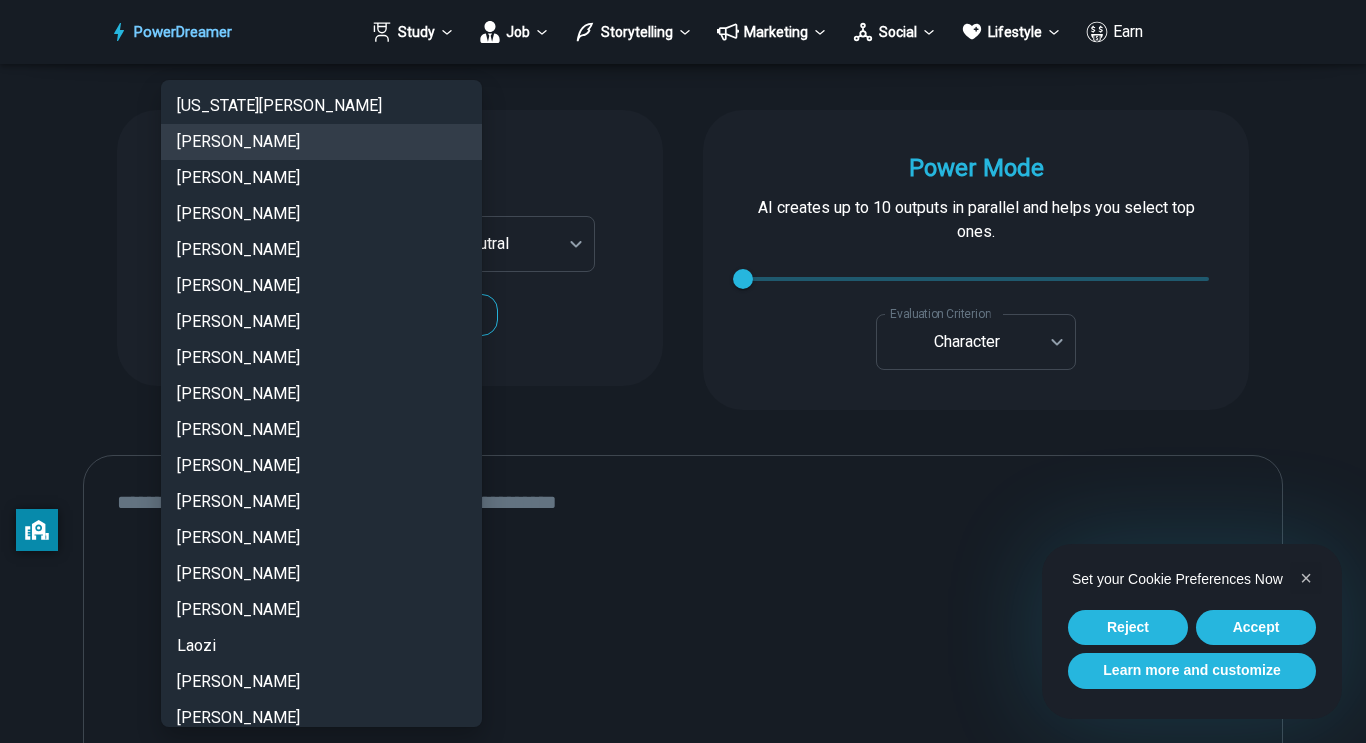 scroll, scrollTop: 1682, scrollLeft: 0, axis: vertical 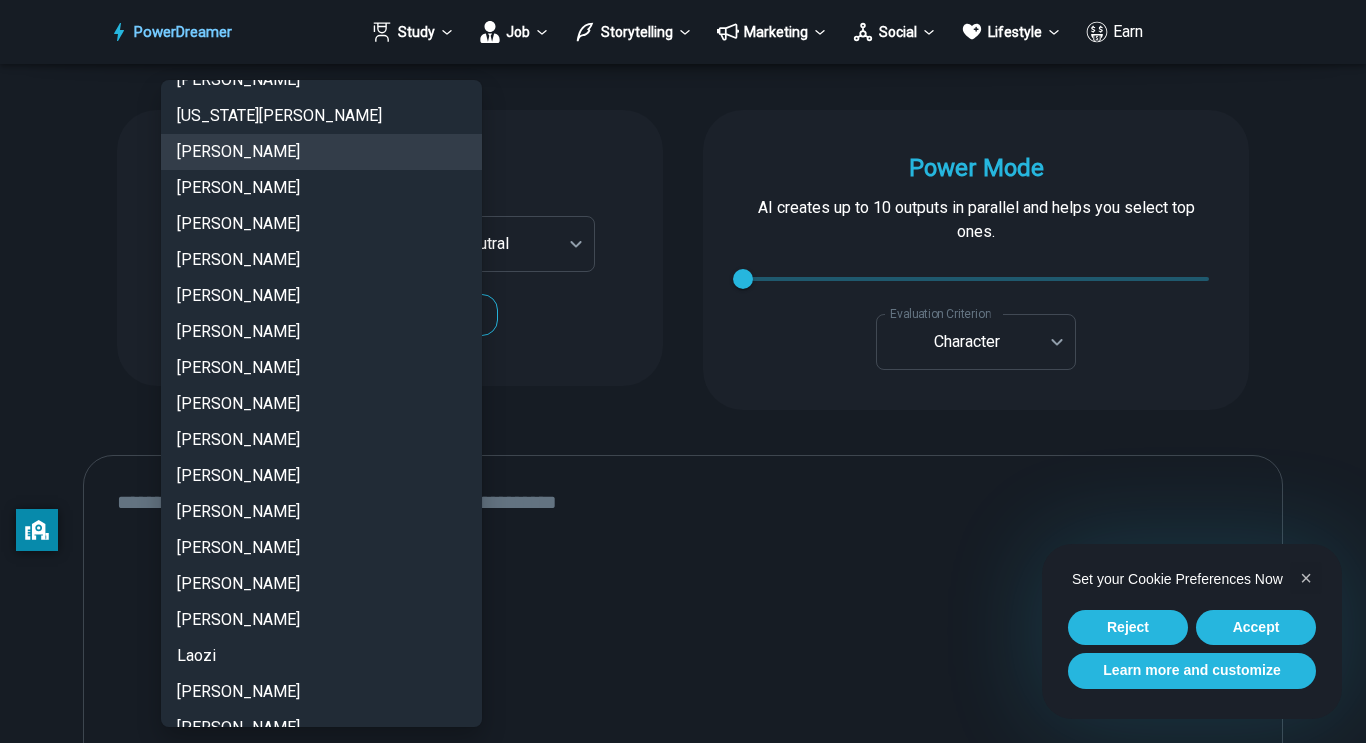 click at bounding box center (683, 371) 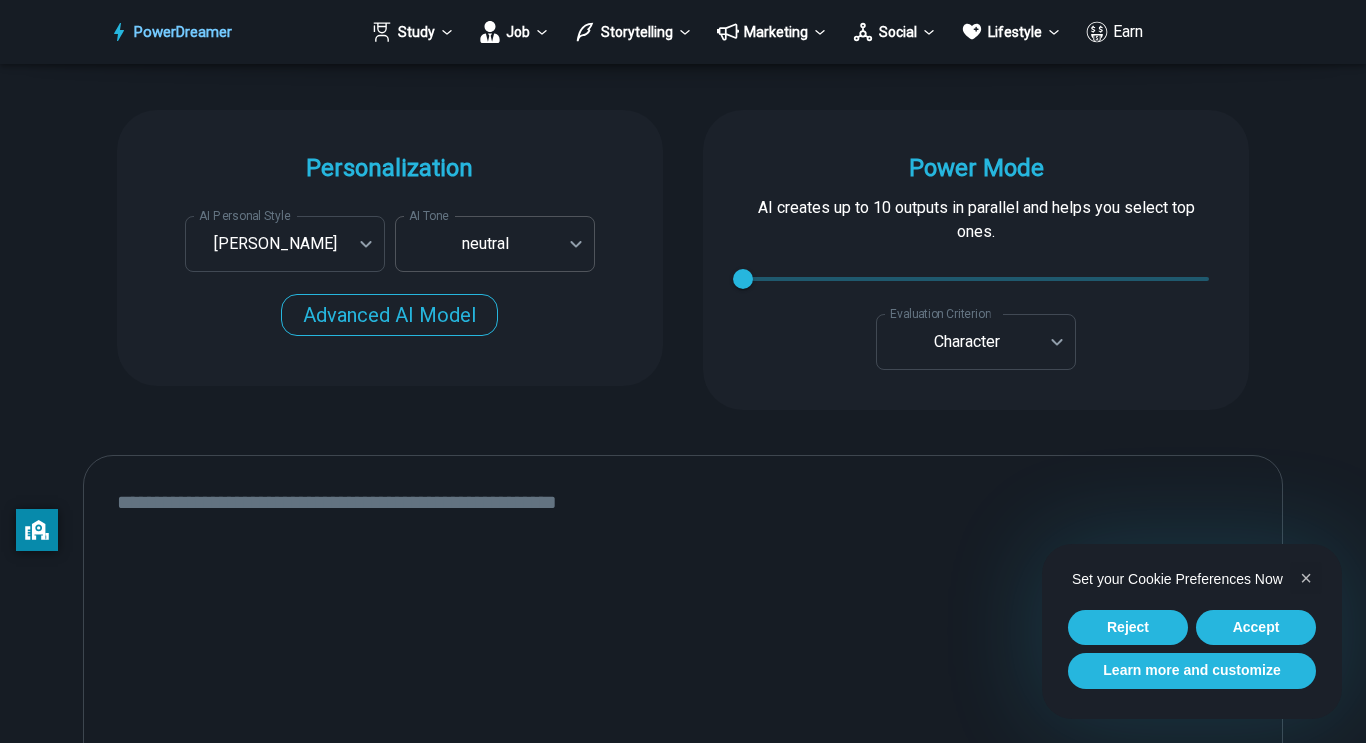 click on "PowerDreamer Study Job Storytelling Marketing Social Lifestyle Earn AI Fanfiction Generator Write fan fiction in many styles, from [PERSON_NAME] to [PERSON_NAME]  START Faster with PowerDreamer 213,982  AI-Generated Outputs.  60,000+ Users. 60+ AI Tools. PowerDreamer saved me a ton of stress and even more time. Highly recommend. [PERSON_NAME] is a writer and producer with experience at Morning Rush, [US_STATE] PBS, Metro Weekly and The [US_STATE] Times I received a job offer [DATE] that your awesome website helped me get. Thank you! I will be singing your praises. [PERSON_NAME] signed up to PowerDreamer [DATE] and received his job offer [DATE] Absolutely love this program!! I'm usually hesitant to pay for anything without being able to try it for free first. However, I was desperate to get resume writing help and this program far exceeded my expectations! I have been telling anyone I know looking for a job to try it. [PERSON_NAME] [PERSON_NAME], Product Manager in E-Commerce [PERSON_NAME] [PERSON_NAME] Age [DEMOGRAPHIC_DATA]" at bounding box center (683, 3066) 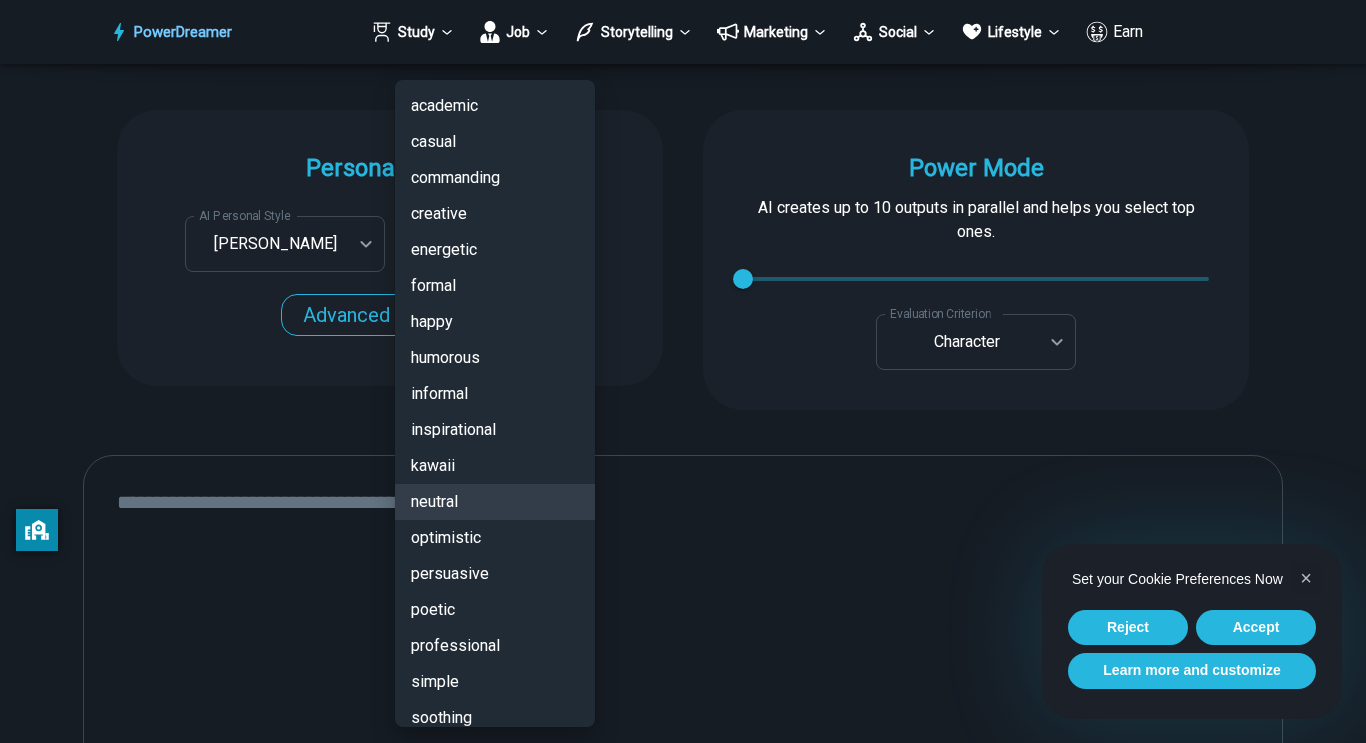 click at bounding box center (683, 371) 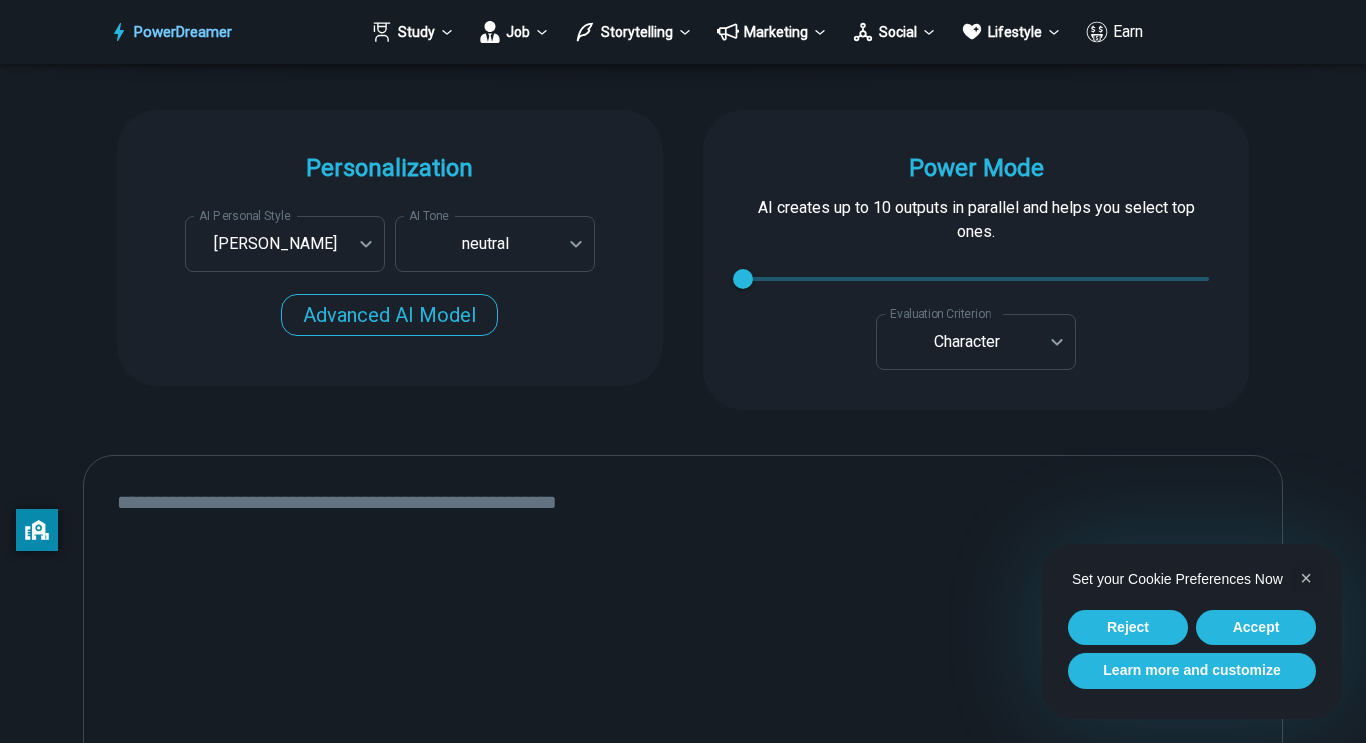 click at bounding box center [683, 721] 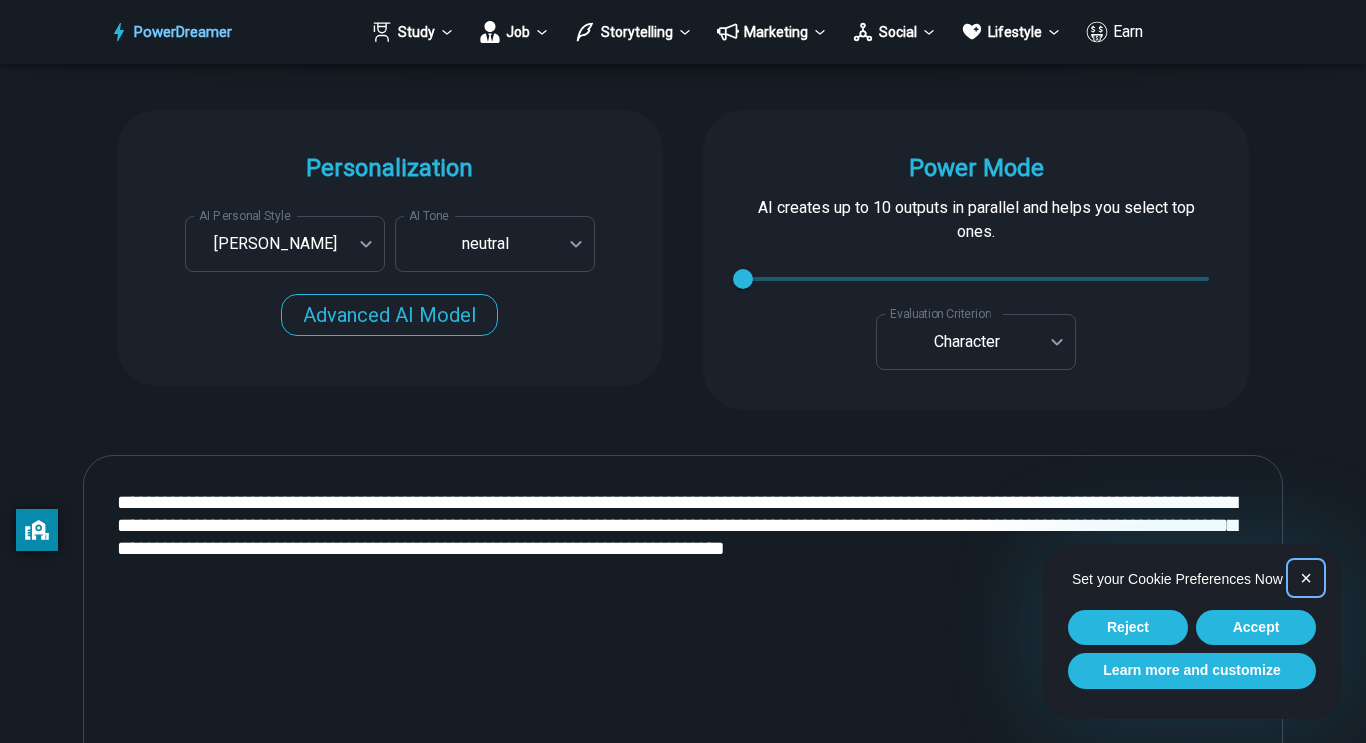 click on "×" at bounding box center [1306, 578] 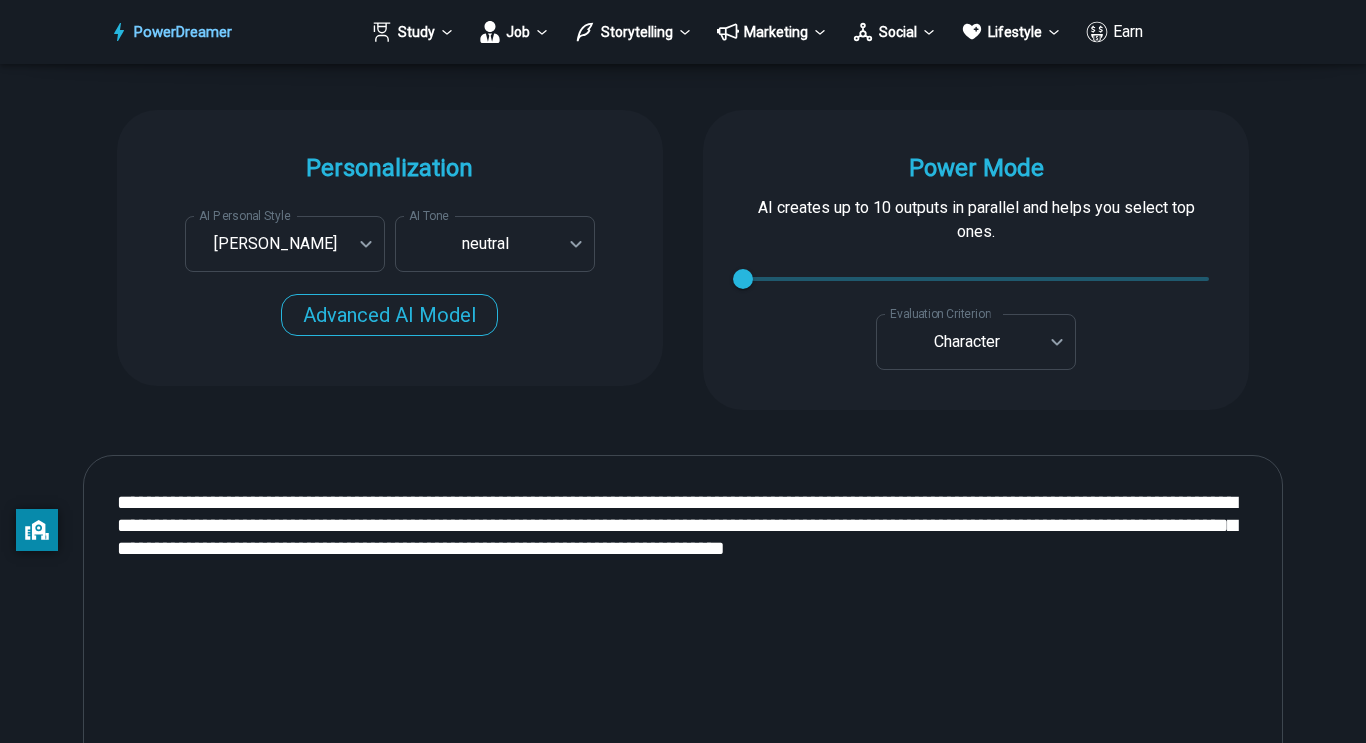 click on "**********" at bounding box center (683, 721) 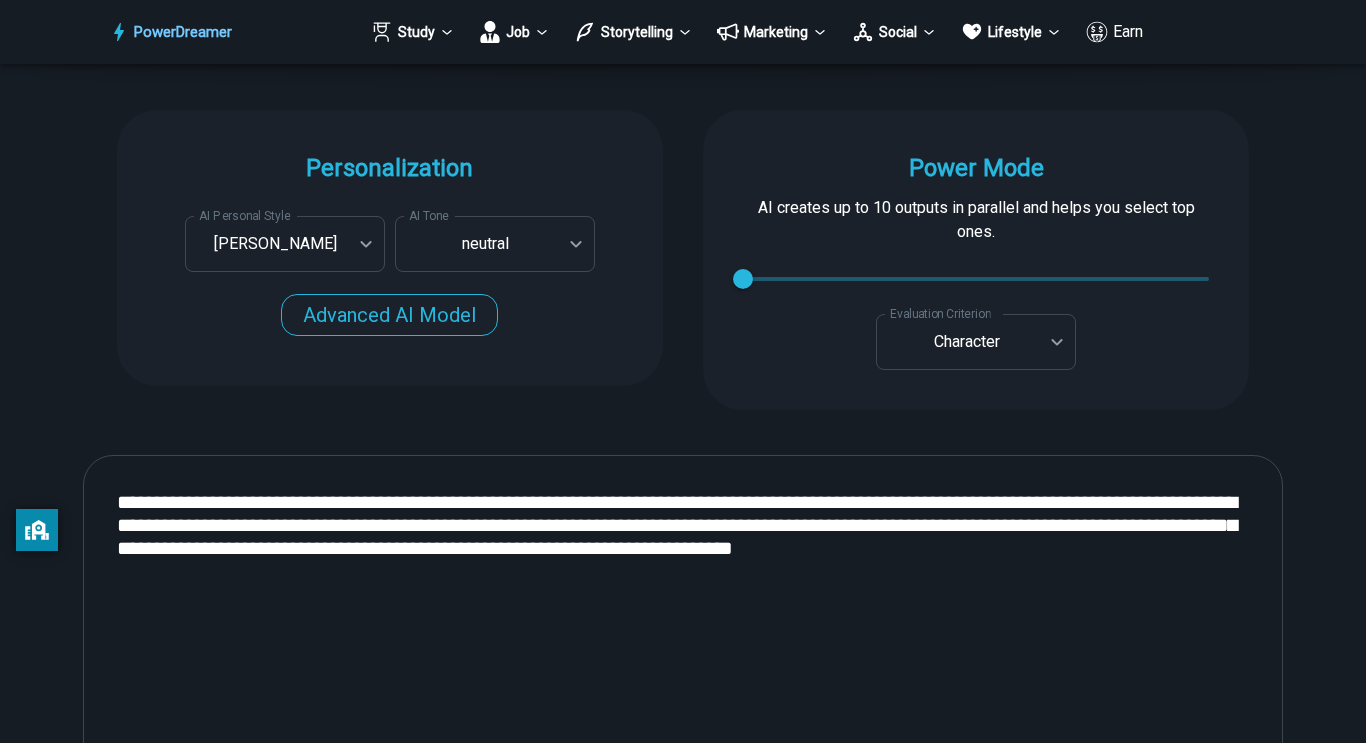 click on "**********" at bounding box center [683, 721] 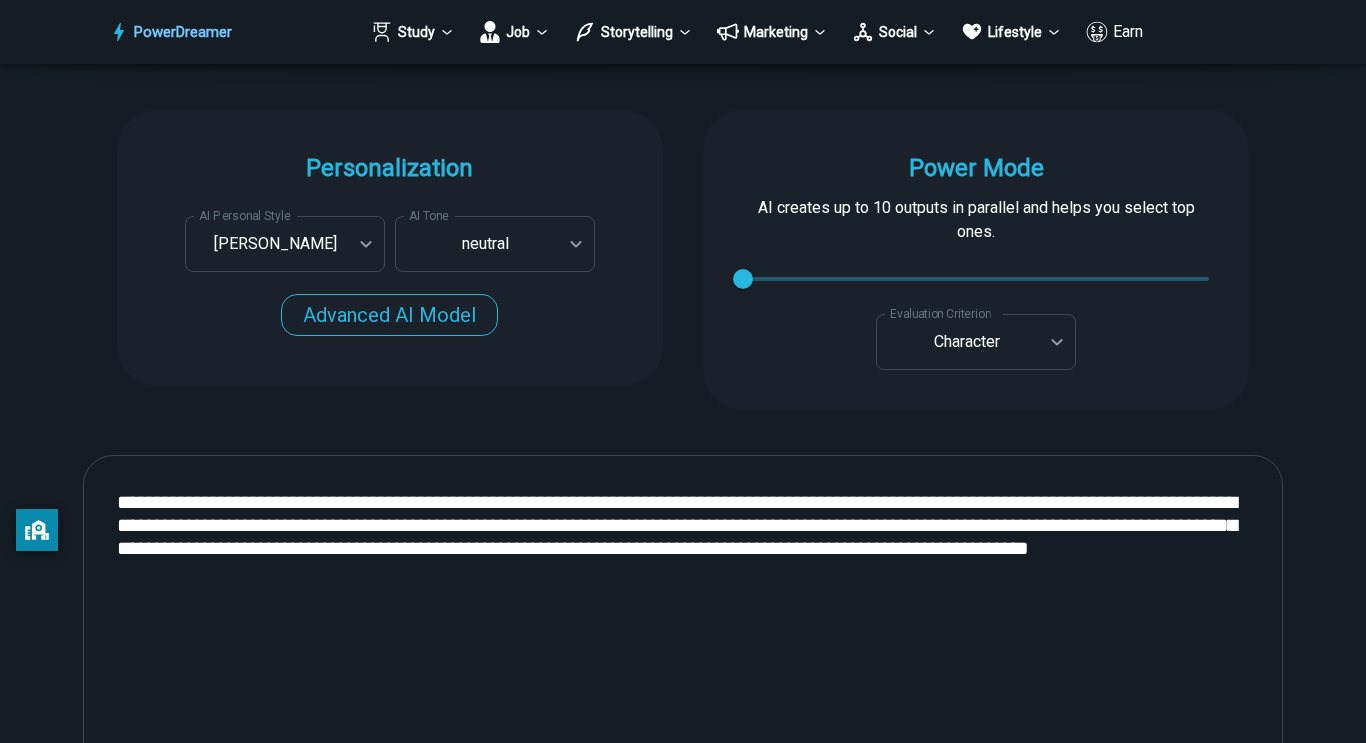 type on "**********" 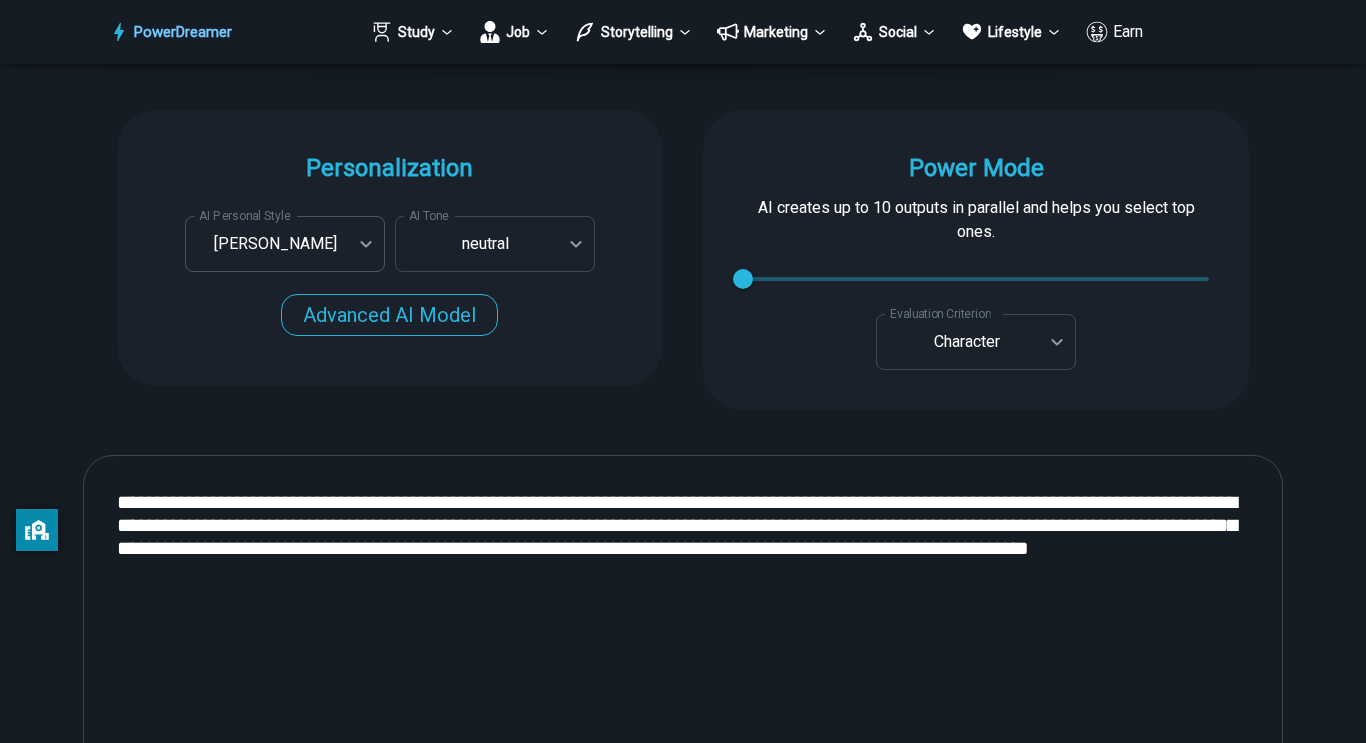 click on "PowerDreamer Study Job Storytelling Marketing Social Lifestyle Earn AI Fanfiction Generator Write fan fiction in many styles, from [PERSON_NAME] to [PERSON_NAME]  START Faster with PowerDreamer 213,982  AI-Generated Outputs.  60,000+ Users. 60+ AI Tools. PowerDreamer saved me a ton of stress and even more time. Highly recommend. [PERSON_NAME] is a writer and producer with experience at Morning Rush, [US_STATE] PBS, Metro Weekly and The [US_STATE] Times I received a job offer [DATE] that your awesome website helped me get. Thank you! I will be singing your praises. [PERSON_NAME] signed up to PowerDreamer [DATE] and received his job offer [DATE] Absolutely love this program!! I'm usually hesitant to pay for anything without being able to try it for free first. However, I was desperate to get resume writing help and this program far exceeded my expectations! I have been telling anyone I know looking for a job to try it. [PERSON_NAME] [PERSON_NAME], Product Manager in E-Commerce [PERSON_NAME] [PERSON_NAME] Age [DEMOGRAPHIC_DATA]" at bounding box center (683, 3070) 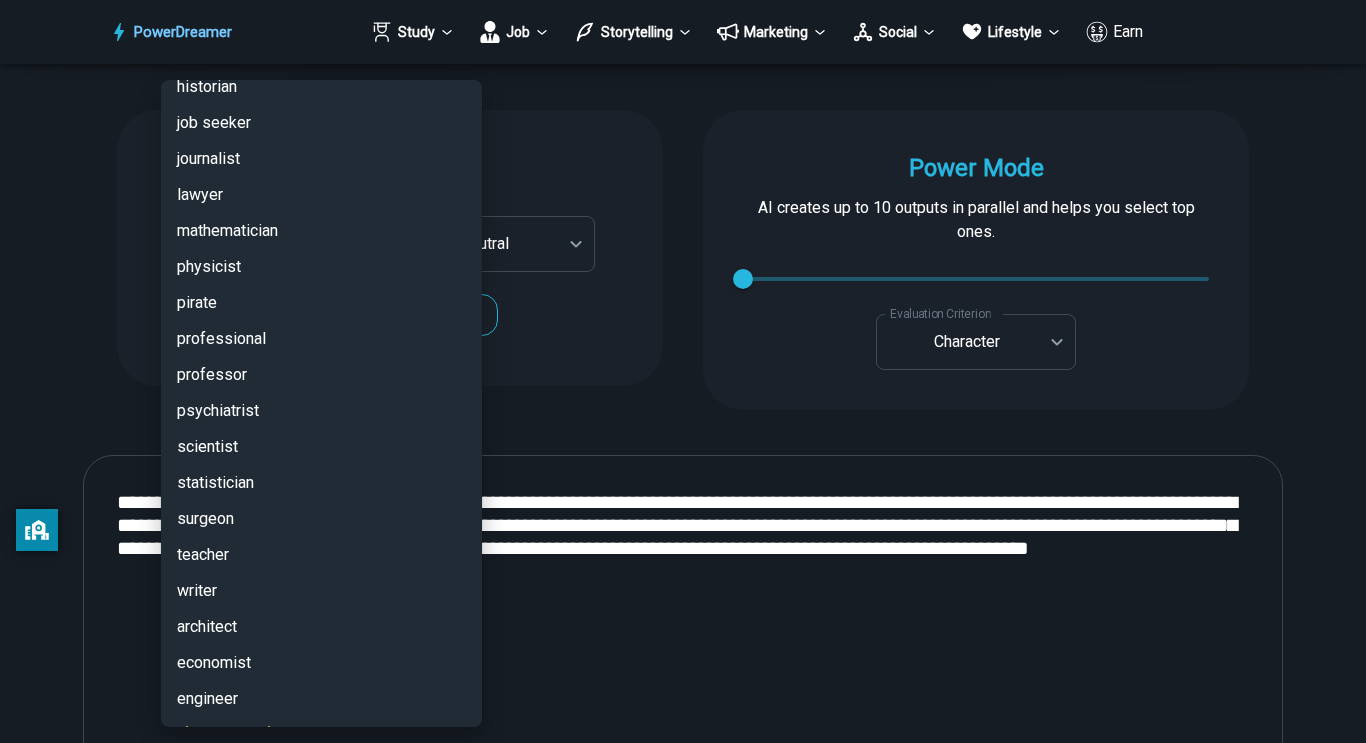scroll, scrollTop: 4661, scrollLeft: 0, axis: vertical 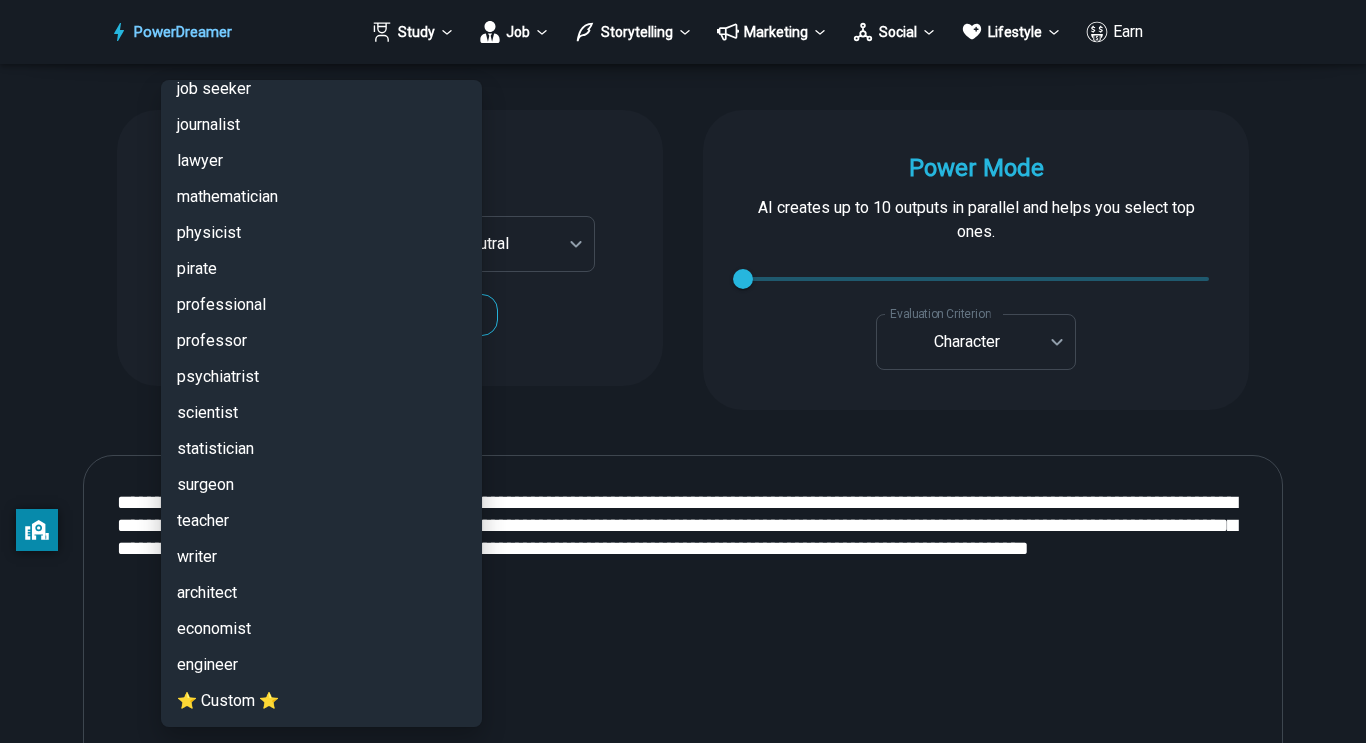 click on "⭐ Custom ⭐" at bounding box center [321, 701] 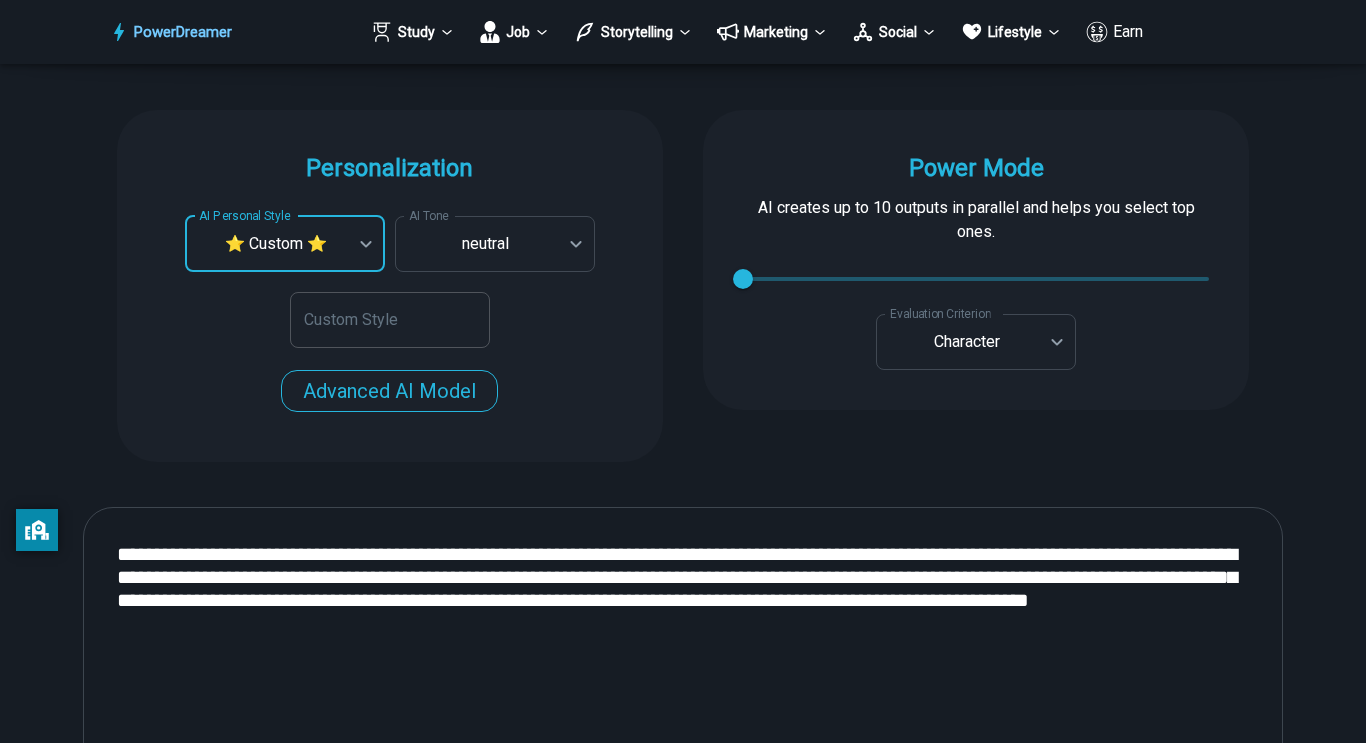 click on "Custom Style Custom Style" at bounding box center [390, 320] 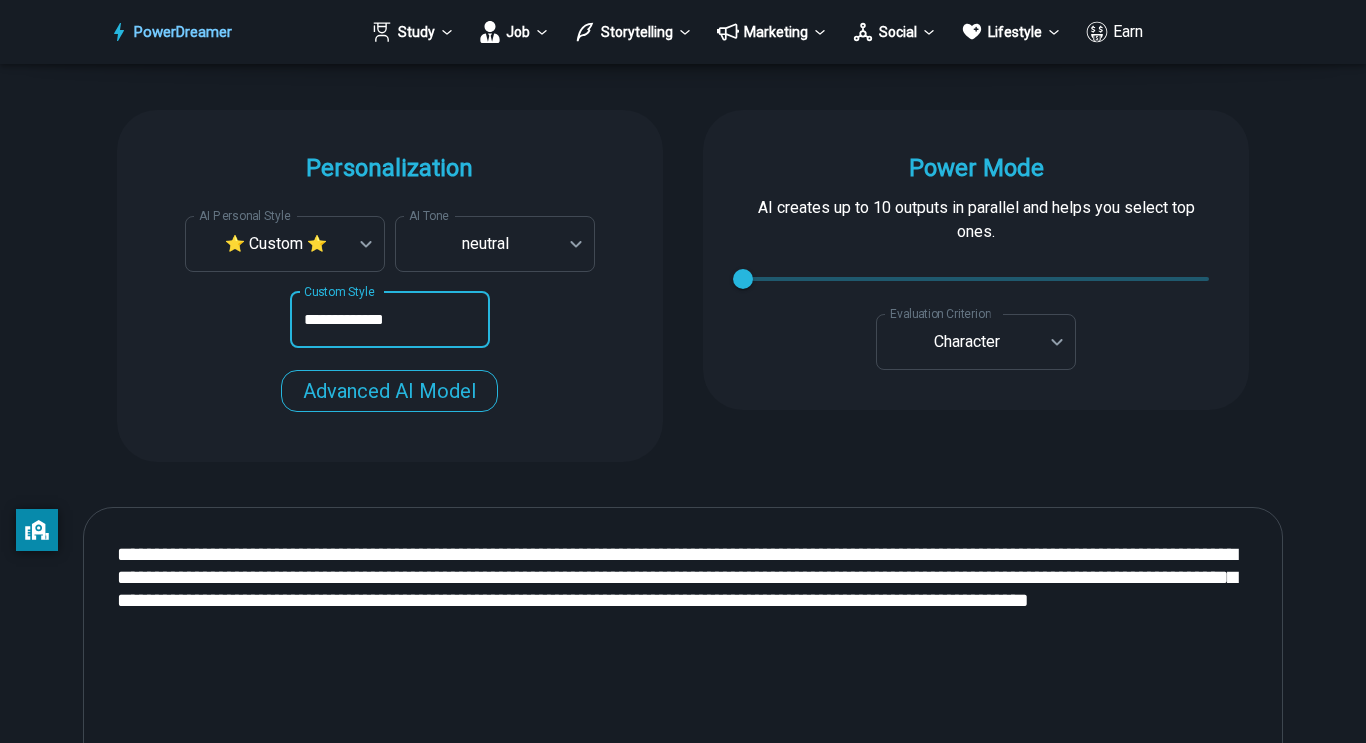 type on "**********" 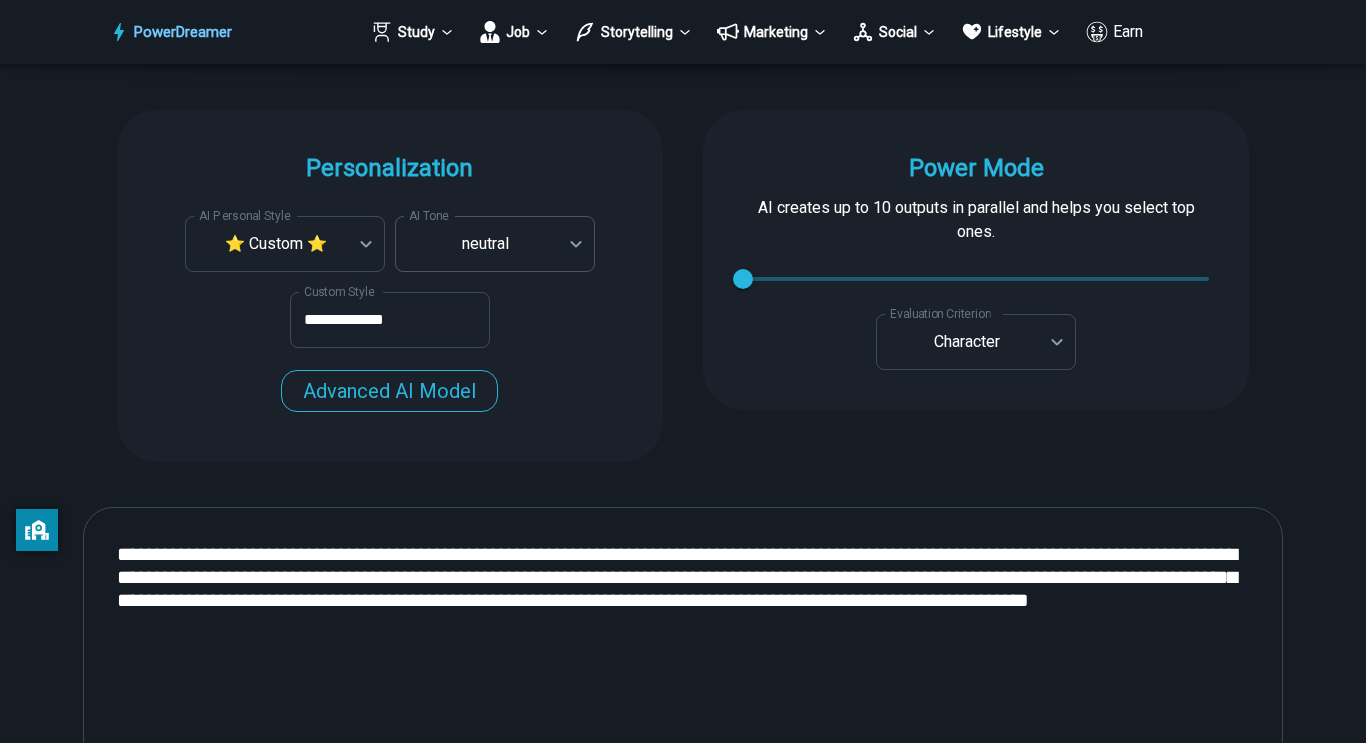 click on "PowerDreamer Study Job Storytelling Marketing Social Lifestyle Earn AI Fanfiction Generator Write fan fiction in many styles, from [PERSON_NAME] to [PERSON_NAME]  START Faster with PowerDreamer 213,982  AI-Generated Outputs.  60,000+ Users. 60+ AI Tools. PowerDreamer saved me a ton of stress and even more time. Highly recommend. [PERSON_NAME] is a writer and producer with experience at Morning Rush, [US_STATE] PBS, Metro Weekly and The [US_STATE] Times I received a job offer [DATE] that your awesome website helped me get. Thank you! I will be singing your praises. [PERSON_NAME] signed up to PowerDreamer [DATE] and received his job offer [DATE] Absolutely love this program!! I'm usually hesitant to pay for anything without being able to try it for free first. However, I was desperate to get resume writing help and this program far exceeded my expectations! I have been telling anyone I know looking for a job to try it. [PERSON_NAME] [PERSON_NAME], Product Manager in E-Commerce [PERSON_NAME] [PERSON_NAME] Age [DEMOGRAPHIC_DATA]" at bounding box center (683, 3096) 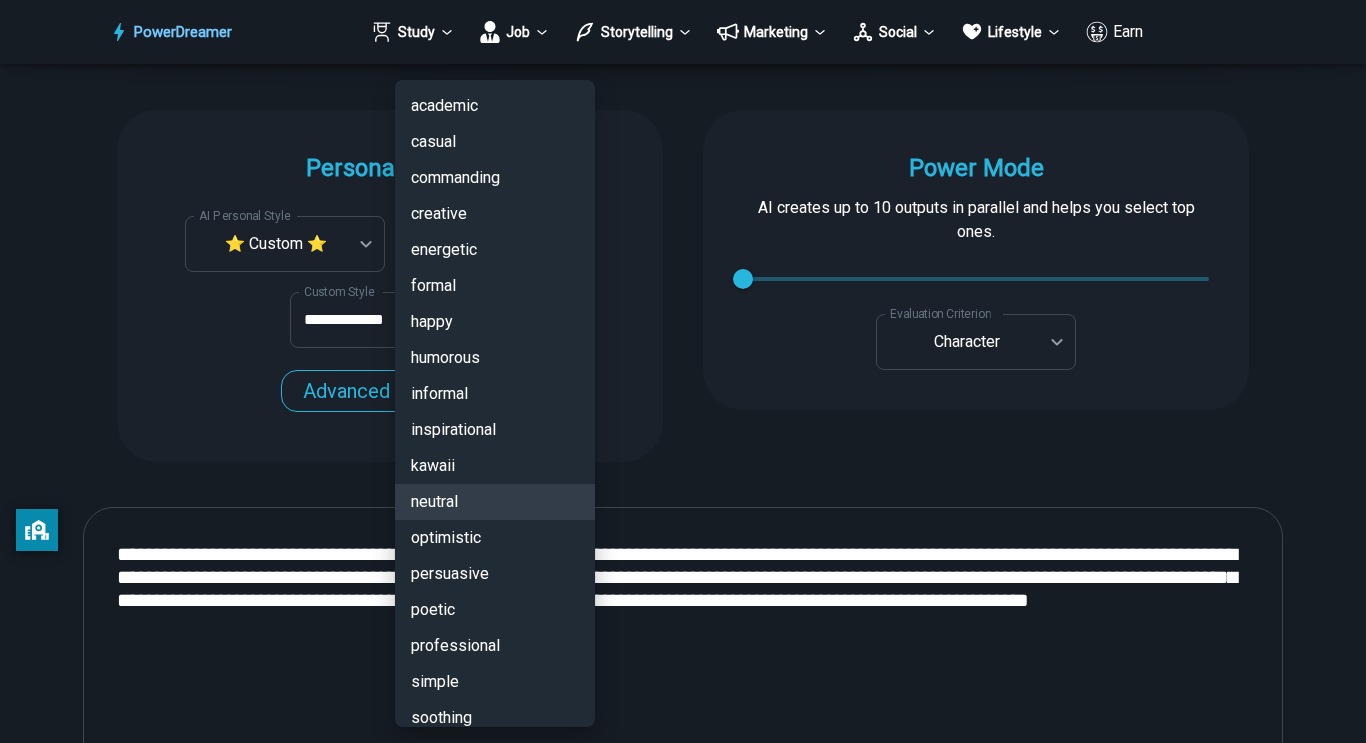 scroll, scrollTop: 89, scrollLeft: 0, axis: vertical 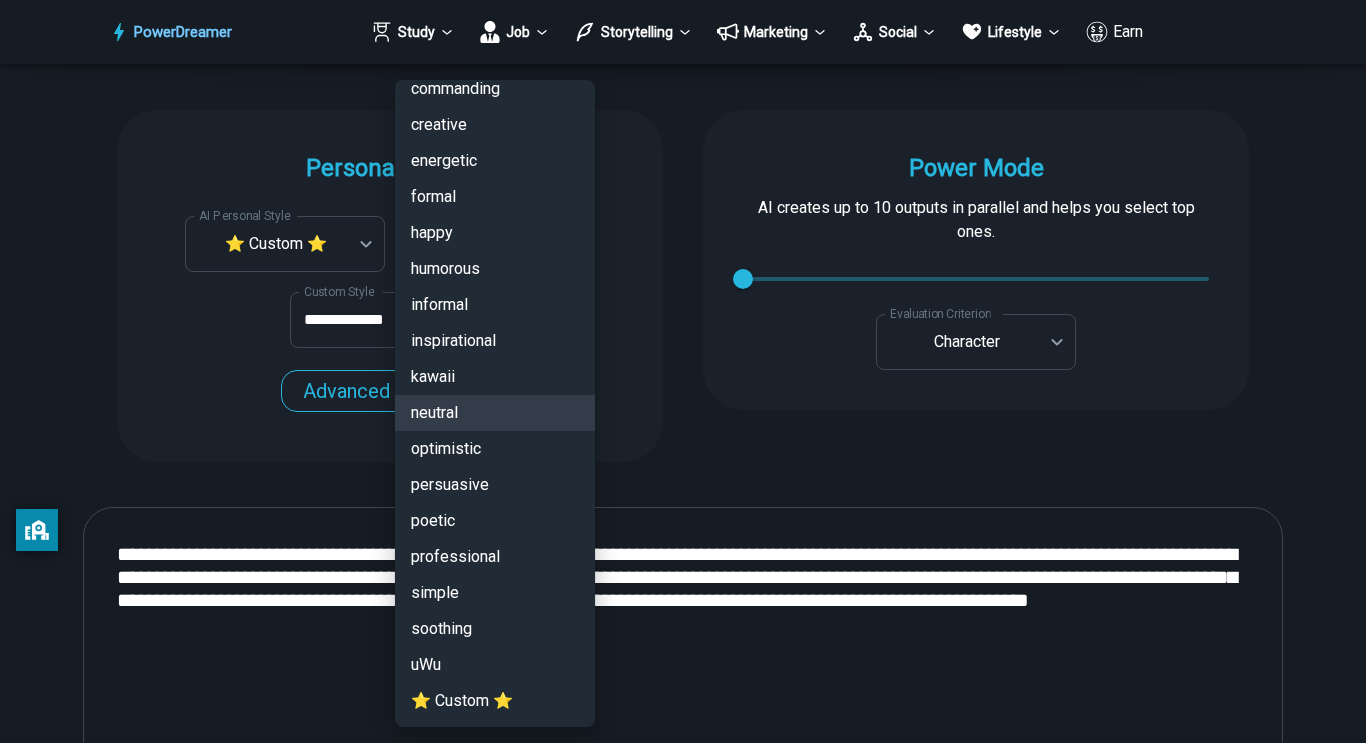 click on "⭐ Custom ⭐" at bounding box center (495, 701) 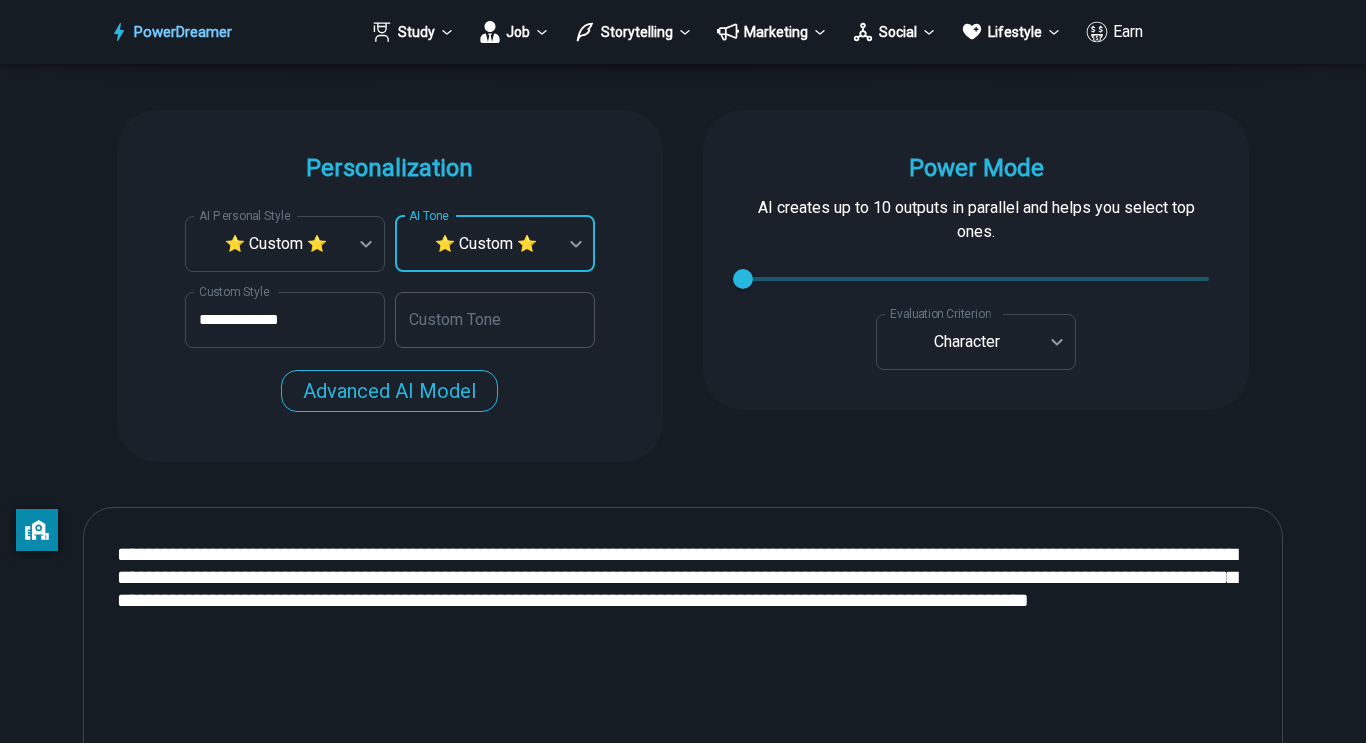 click on "Custom Tone" at bounding box center (495, 320) 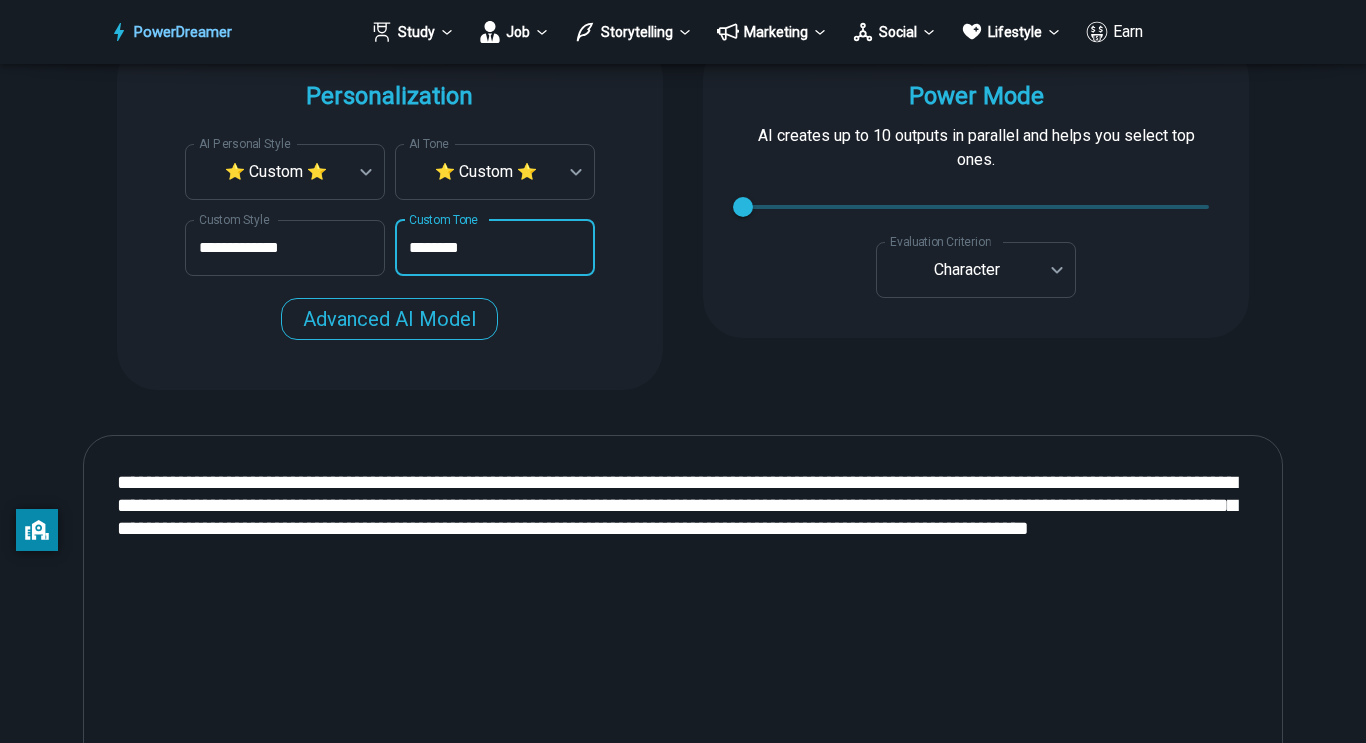scroll, scrollTop: 2067, scrollLeft: 0, axis: vertical 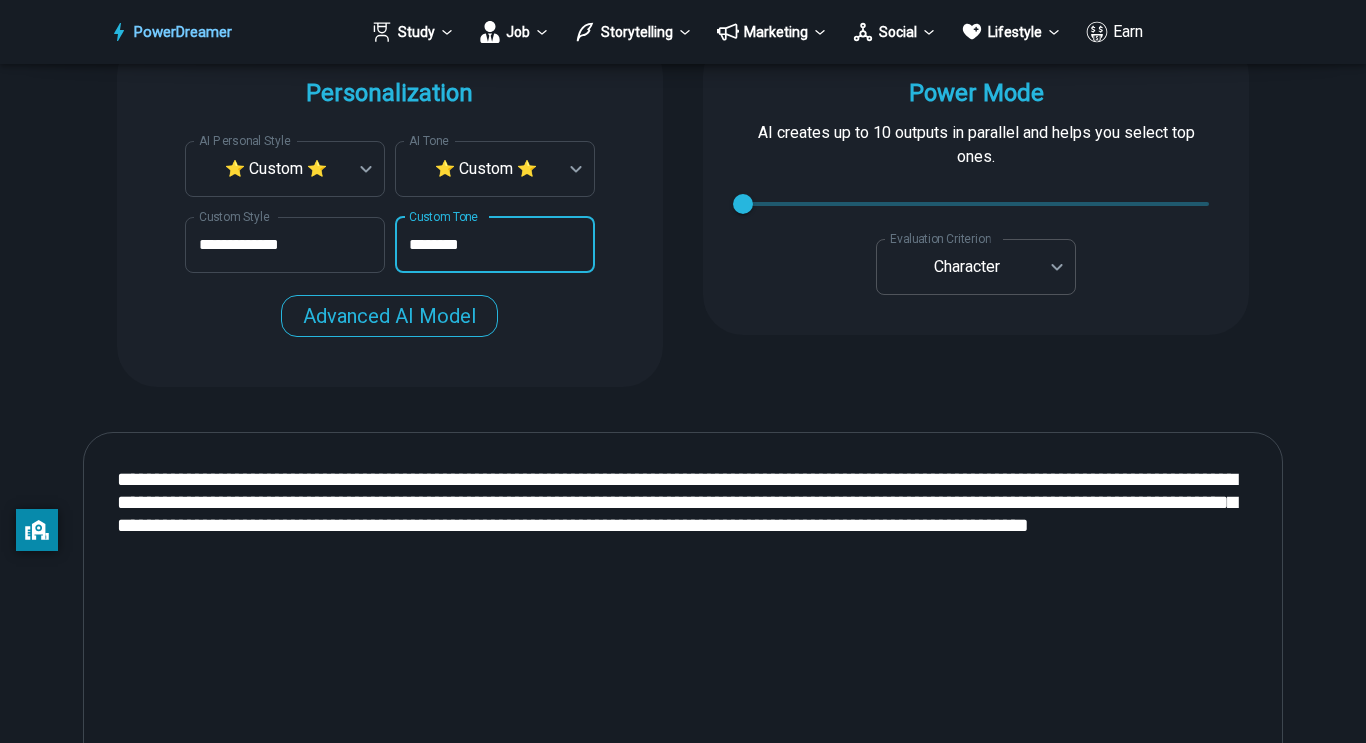type on "********" 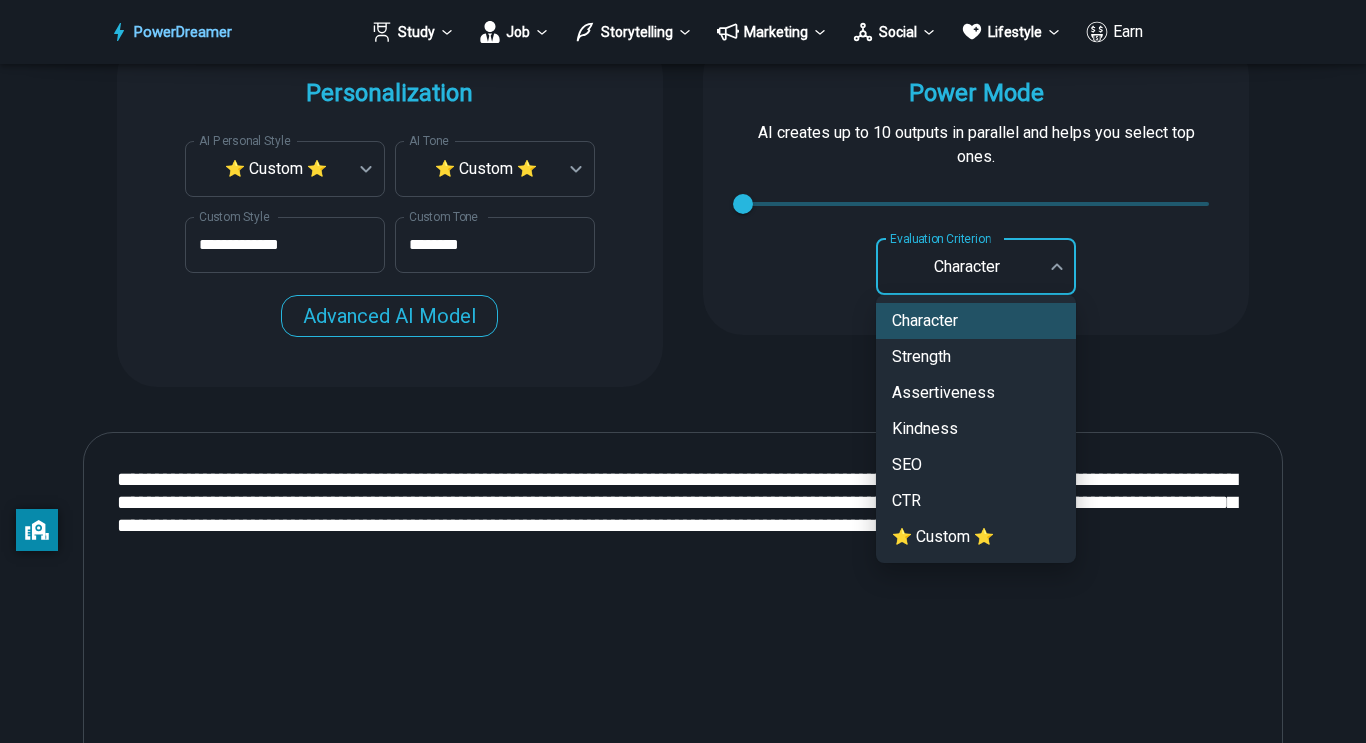 click on "Strength" at bounding box center [976, 357] 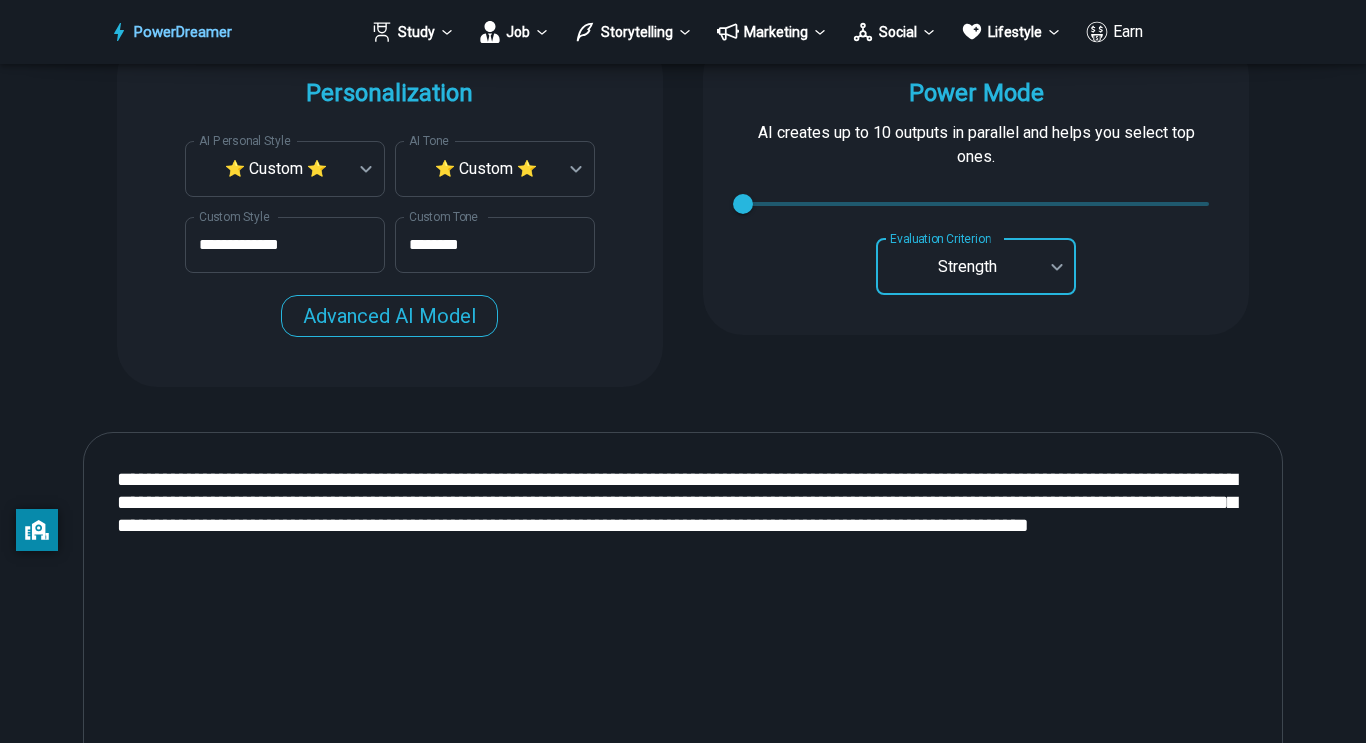 click on "PowerDreamer Study Job Storytelling Marketing Social Lifestyle Earn AI Fanfiction Generator Write fan fiction in many styles, from [PERSON_NAME] to [PERSON_NAME]  START Faster with PowerDreamer 213,982  AI-Generated Outputs.  60,000+ Users. 60+ AI Tools. PowerDreamer saved me a ton of stress and even more time. Highly recommend. [PERSON_NAME] is a writer and producer with experience at Morning Rush, [US_STATE] PBS, Metro Weekly and The [US_STATE] Times I received a job offer [DATE] that your awesome website helped me get. Thank you! I will be singing your praises. [PERSON_NAME] signed up to PowerDreamer [DATE] and received his job offer [DATE] Absolutely love this program!! I'm usually hesitant to pay for anything without being able to try it for free first. However, I was desperate to get resume writing help and this program far exceeded my expectations! I have been telling anyone I know looking for a job to try it. [PERSON_NAME] [PERSON_NAME], Product Manager in E-Commerce [PERSON_NAME] [PERSON_NAME] Age [DEMOGRAPHIC_DATA]" at bounding box center [683, 3021] 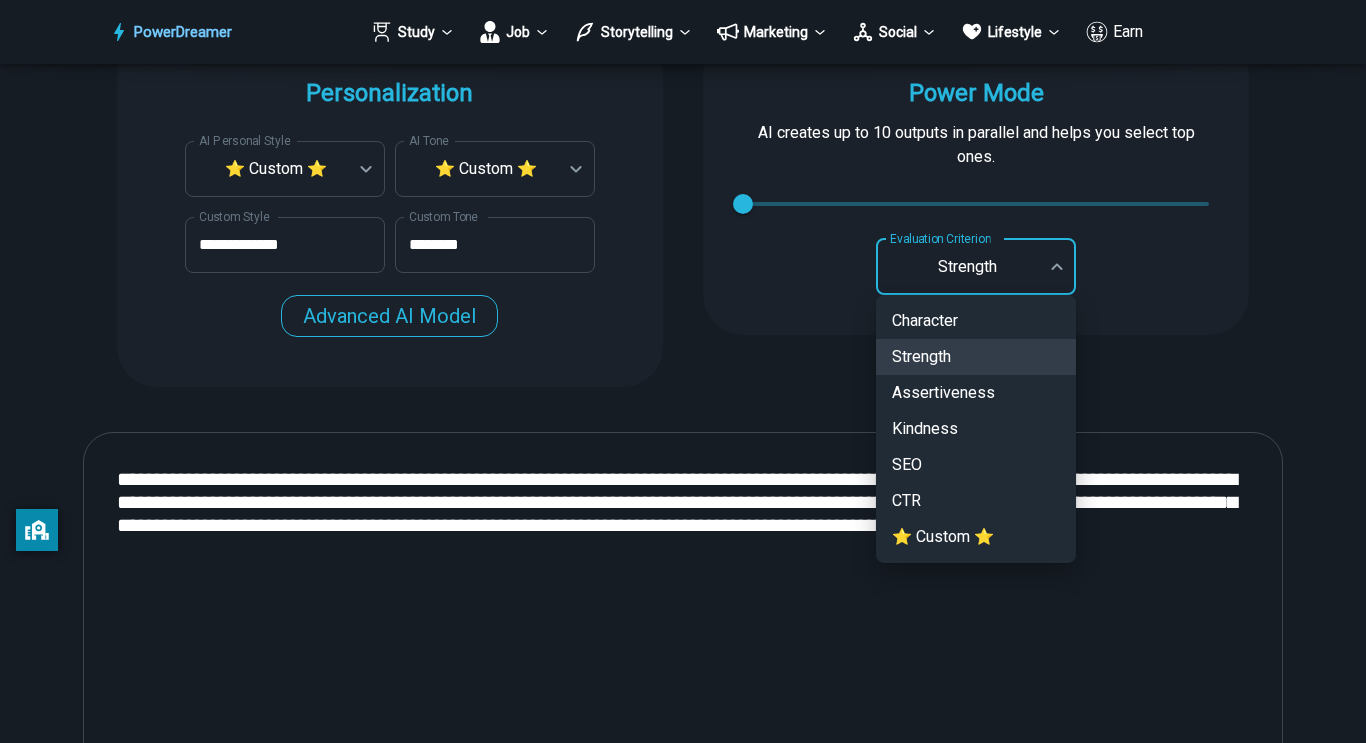 click on "Character" at bounding box center [976, 321] 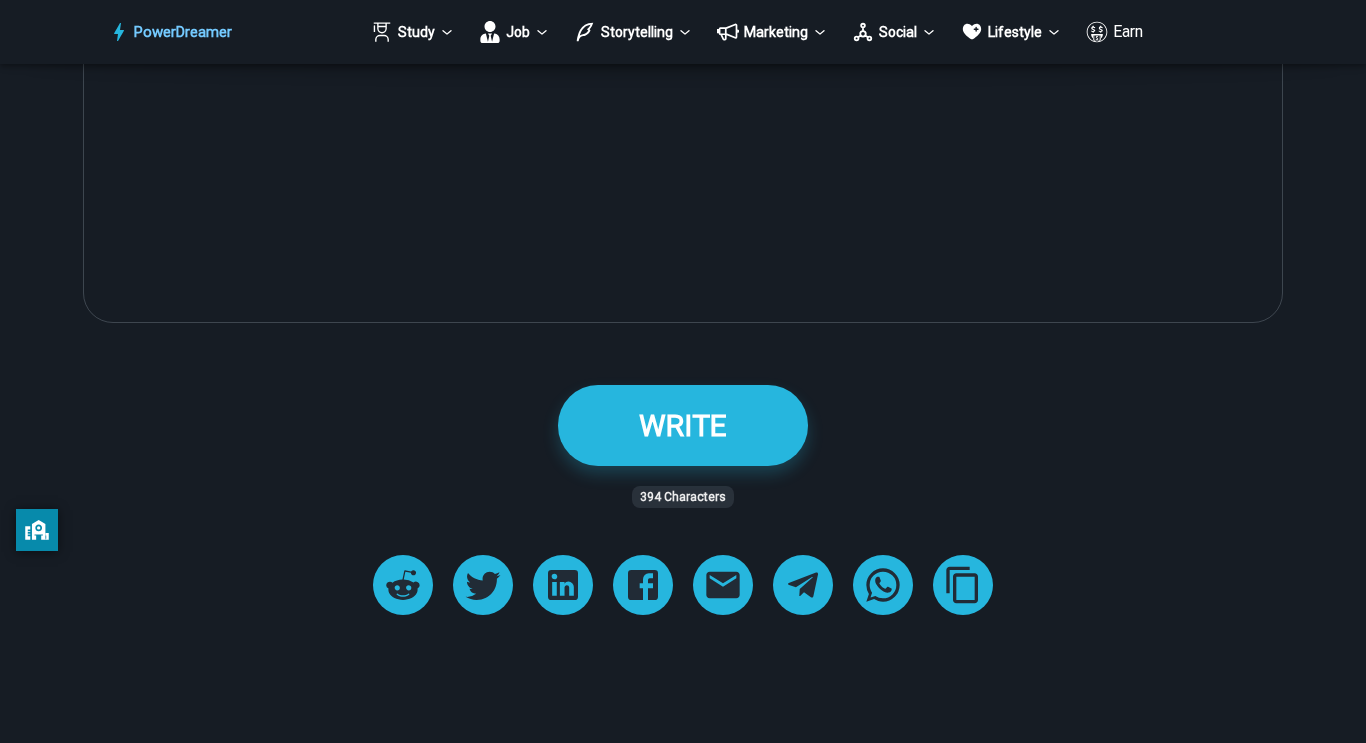 scroll, scrollTop: 2717, scrollLeft: 0, axis: vertical 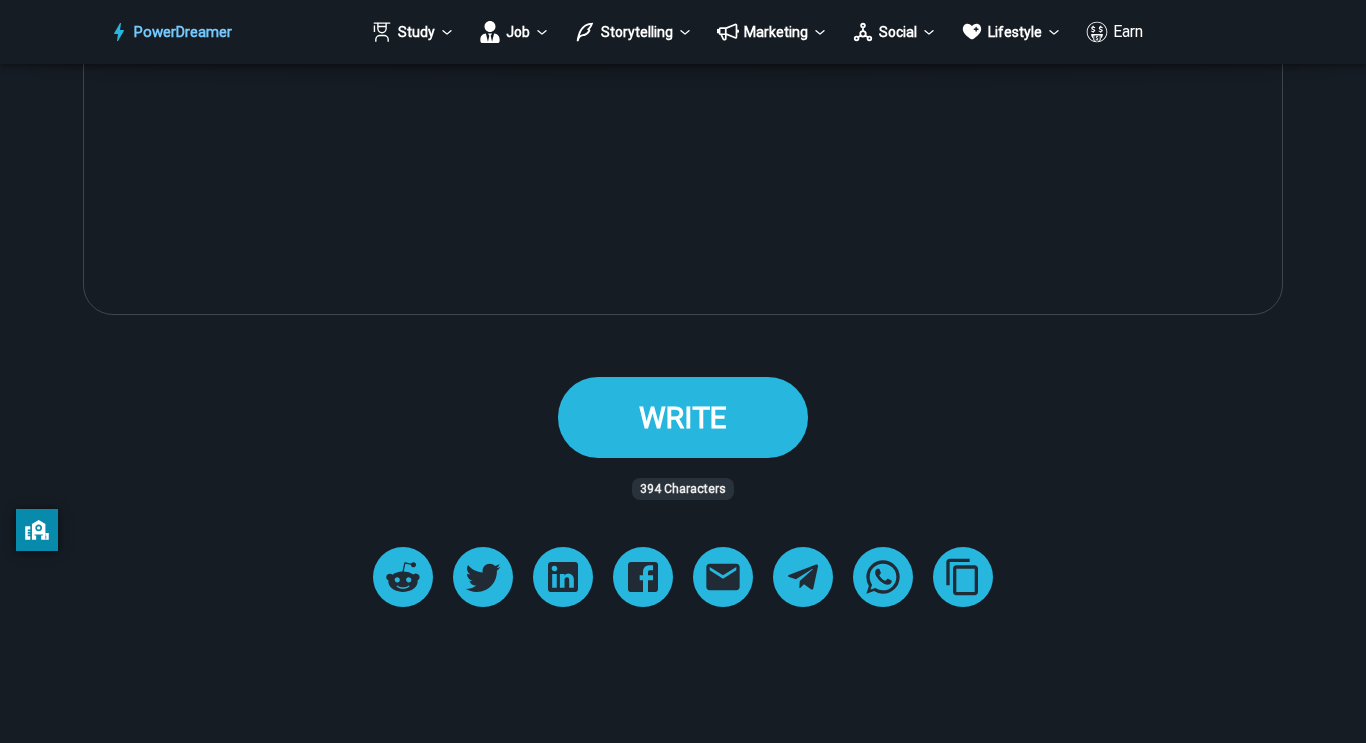 click on "WRITE" at bounding box center (683, 417) 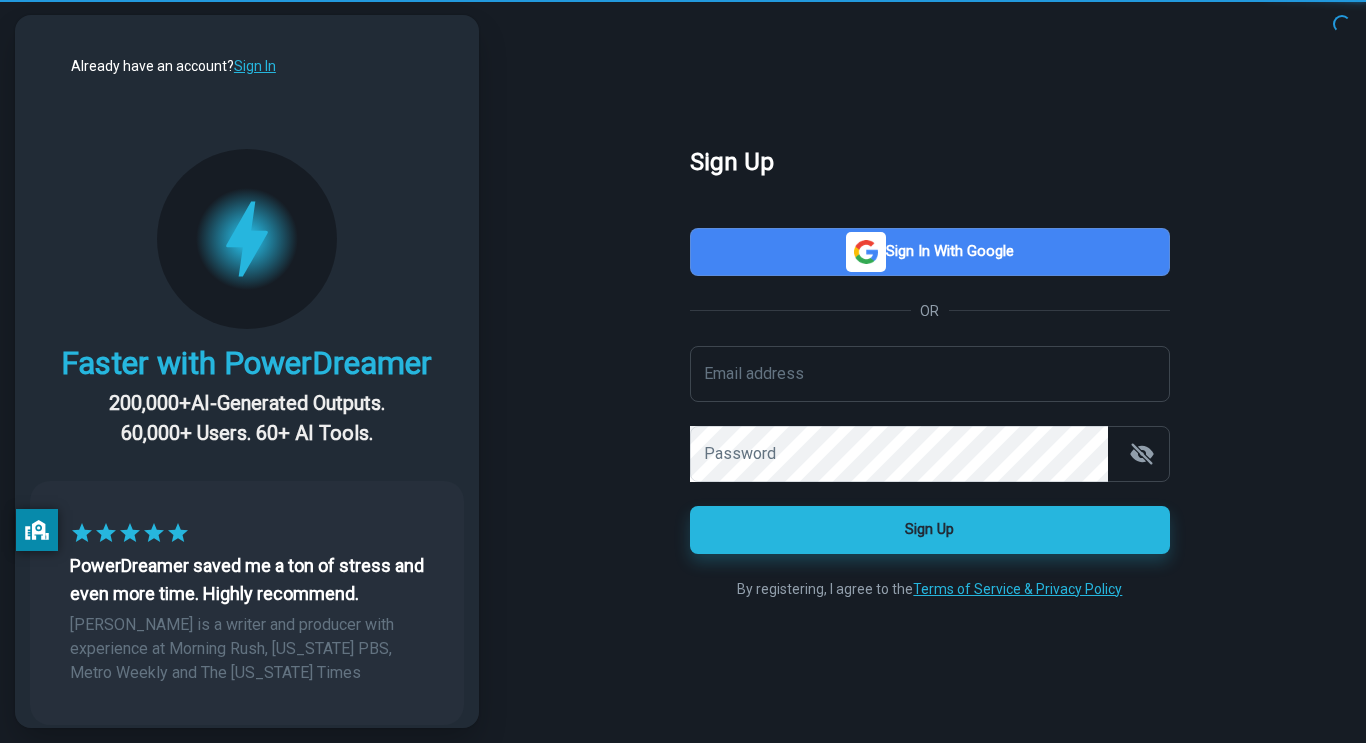 scroll, scrollTop: 0, scrollLeft: 0, axis: both 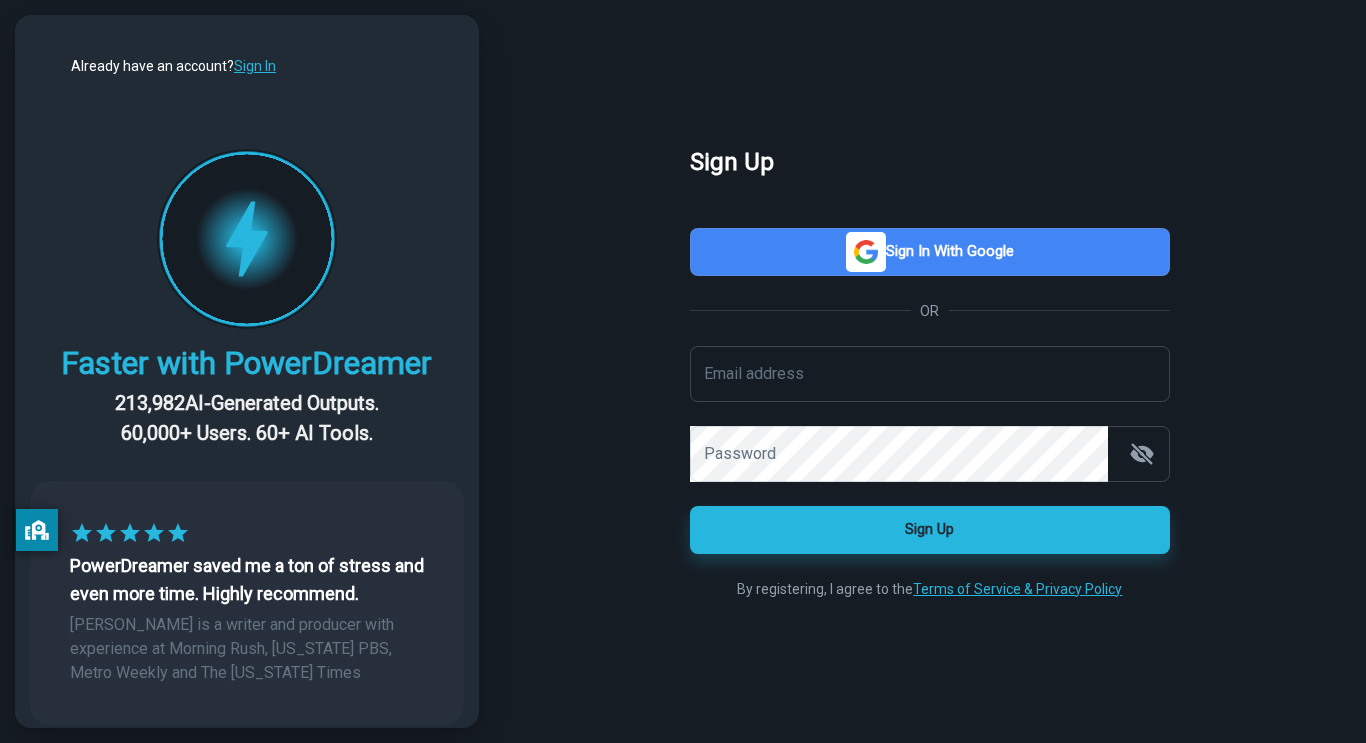 click on "Sign in with Google" at bounding box center [930, 252] 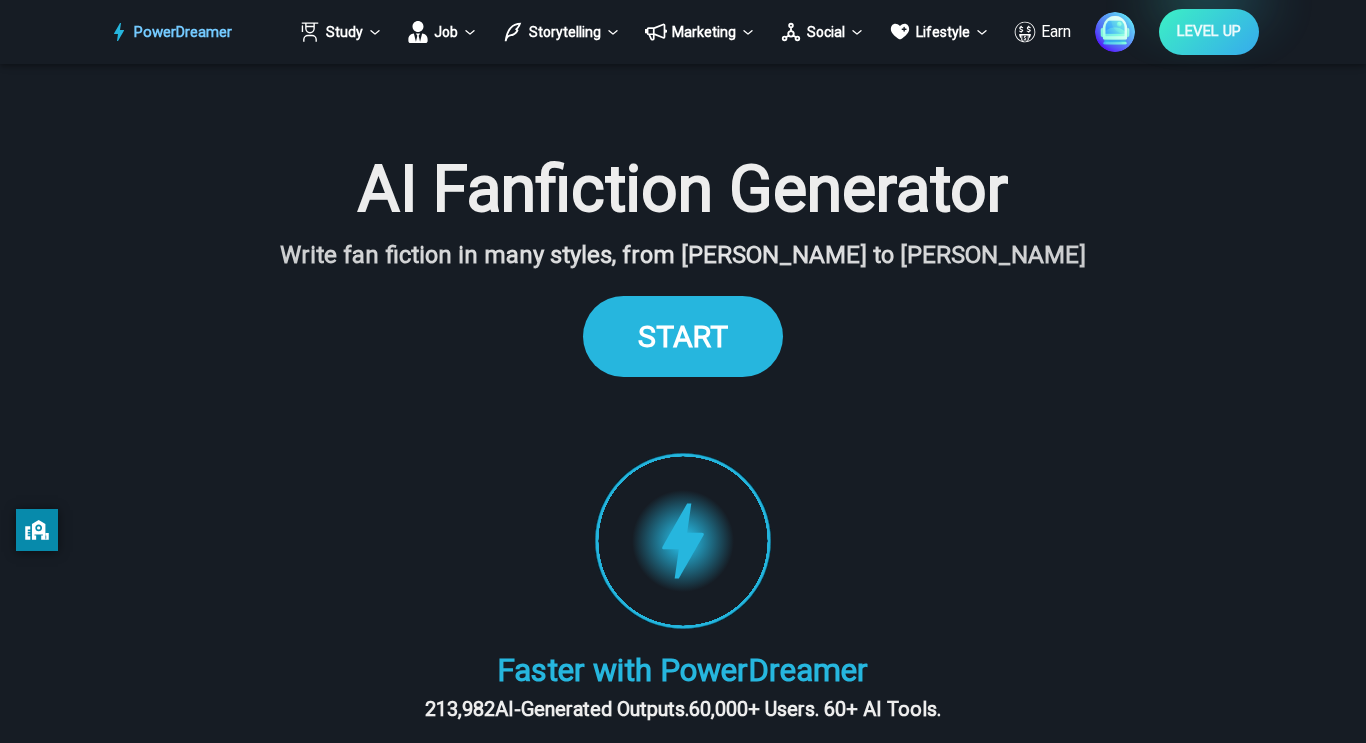 click on "START" at bounding box center [683, 336] 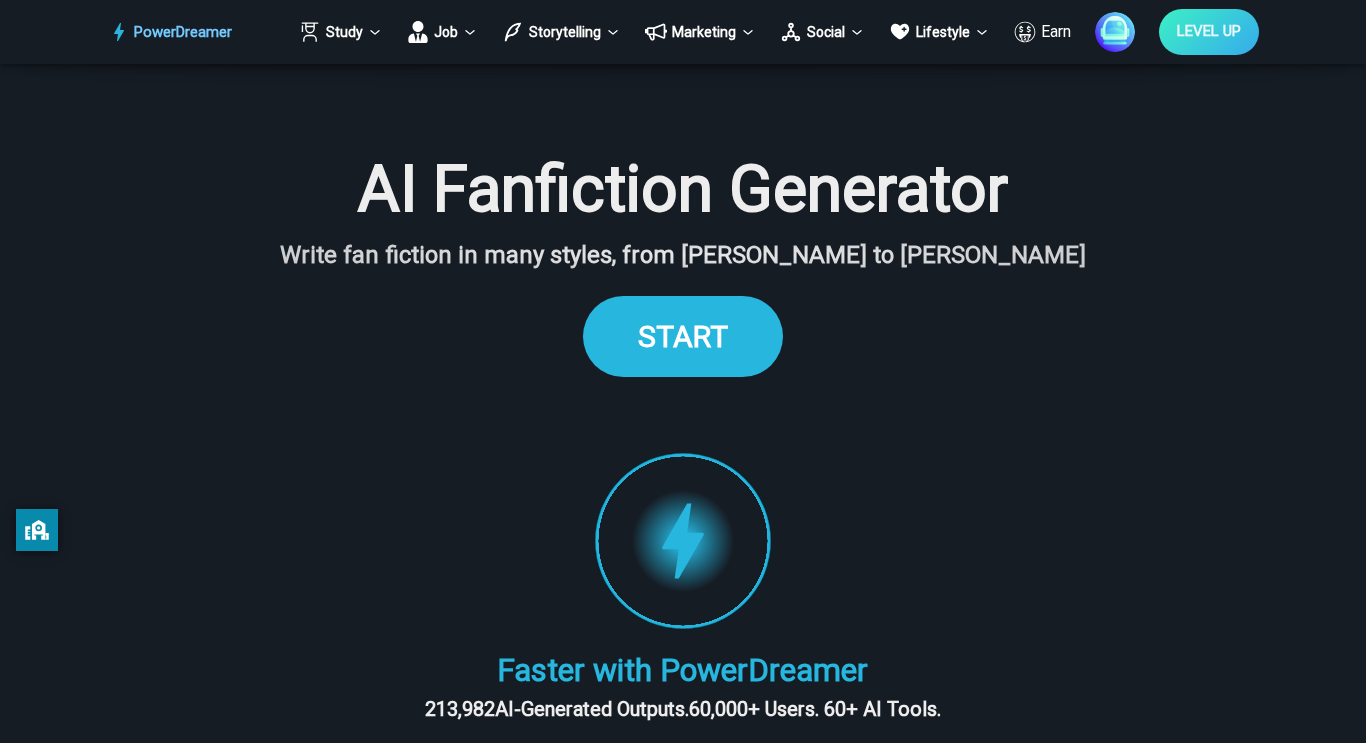scroll, scrollTop: 1992, scrollLeft: 0, axis: vertical 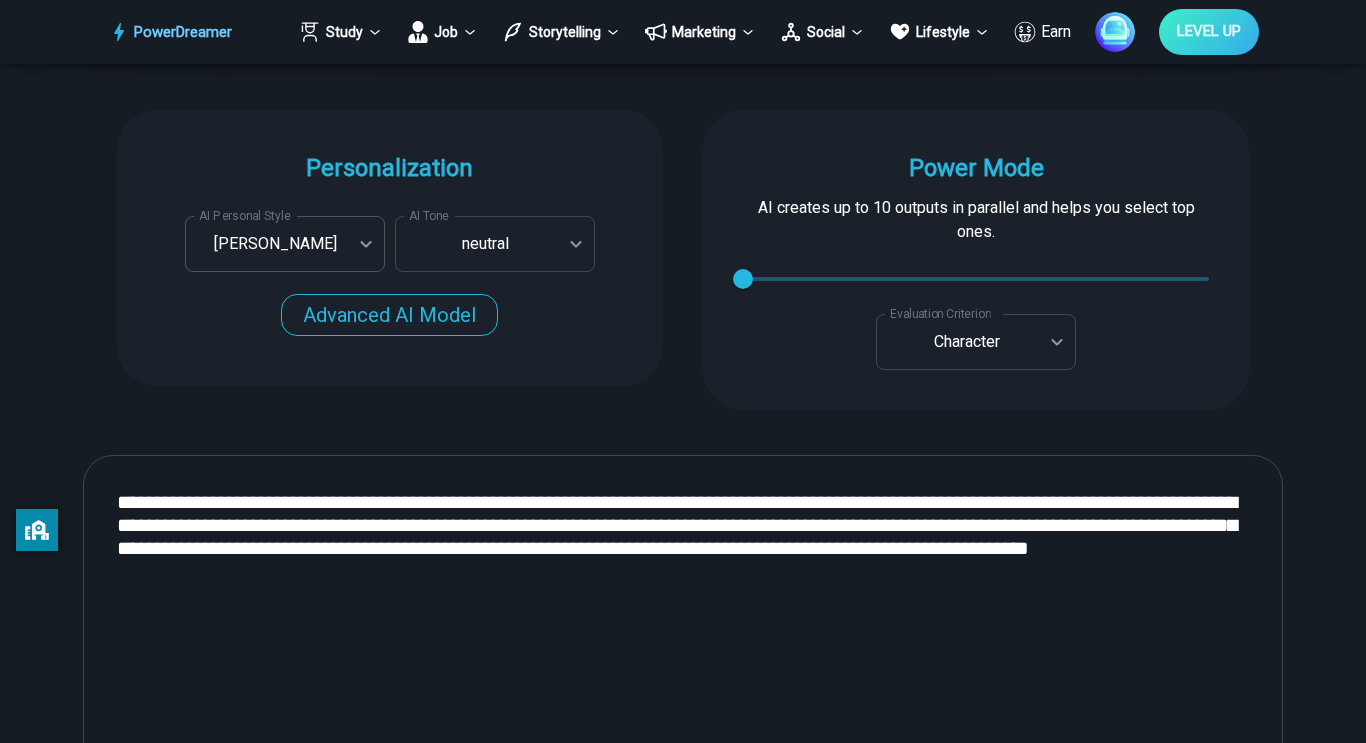 click on "PowerDreamer Study Job Storytelling Marketing Social Lifestyle Earn LEVEL UP AI Fanfiction Generator Write fan fiction in many styles, from [PERSON_NAME] to [PERSON_NAME]  START Faster with PowerDreamer 213,982  AI-Generated Outputs.  60,000+ Users. 60+ AI Tools. PowerDreamer saved me a ton of stress and even more time. Highly recommend. [PERSON_NAME] is a writer and producer with experience at Morning Rush, [US_STATE] PBS, Metro Weekly and The [US_STATE] Times I received a job offer [DATE] that your awesome website helped me get. Thank you! I will be singing your praises. [PERSON_NAME] signed up to PowerDreamer [DATE] and received his job offer [DATE] Absolutely love this program!! I'm usually hesitant to pay for anything without being able to try it for free first. However, I was desperate to get resume writing help and this program far exceeded my expectations! I have been telling anyone I know looking for a job to try it. [PERSON_NAME] [PERSON_NAME], Product Manager in E-Commerce [PERSON_NAME] [PERSON_NAME] 1" at bounding box center [683, 3054] 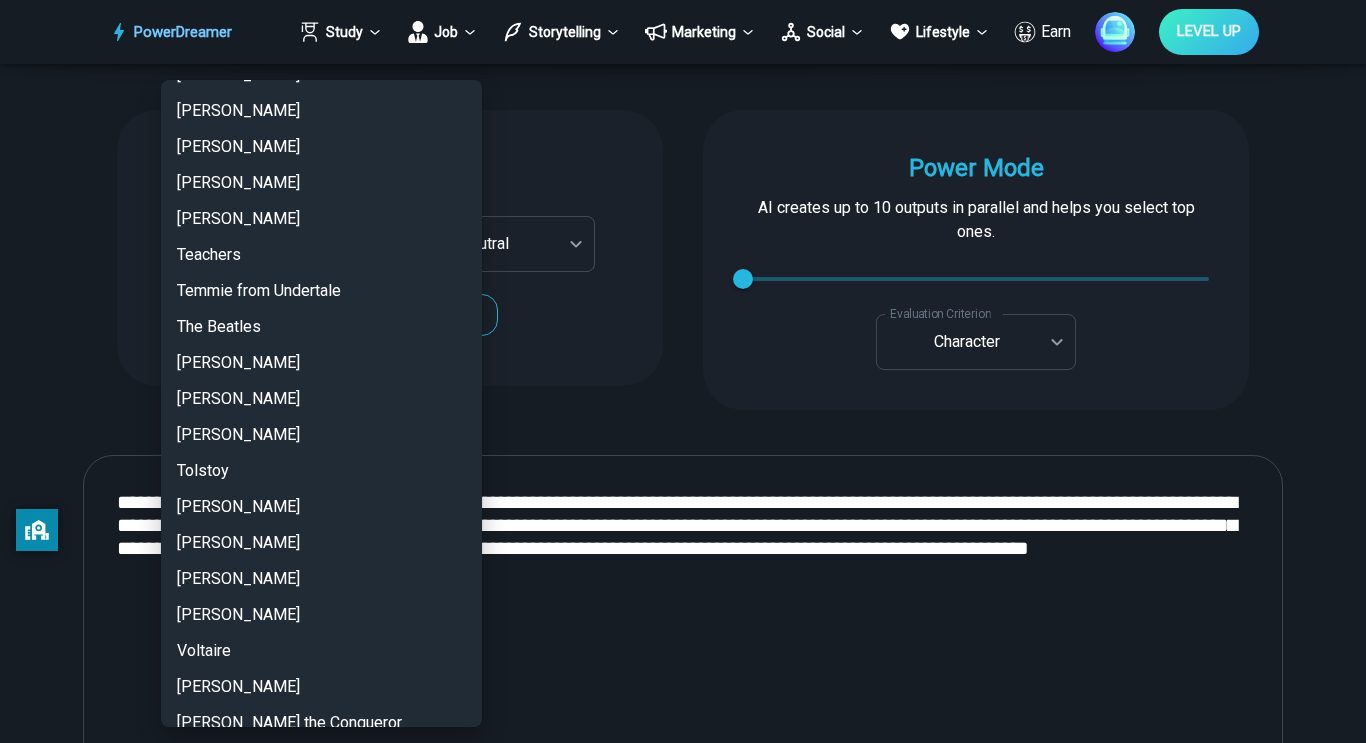 scroll, scrollTop: 4661, scrollLeft: 0, axis: vertical 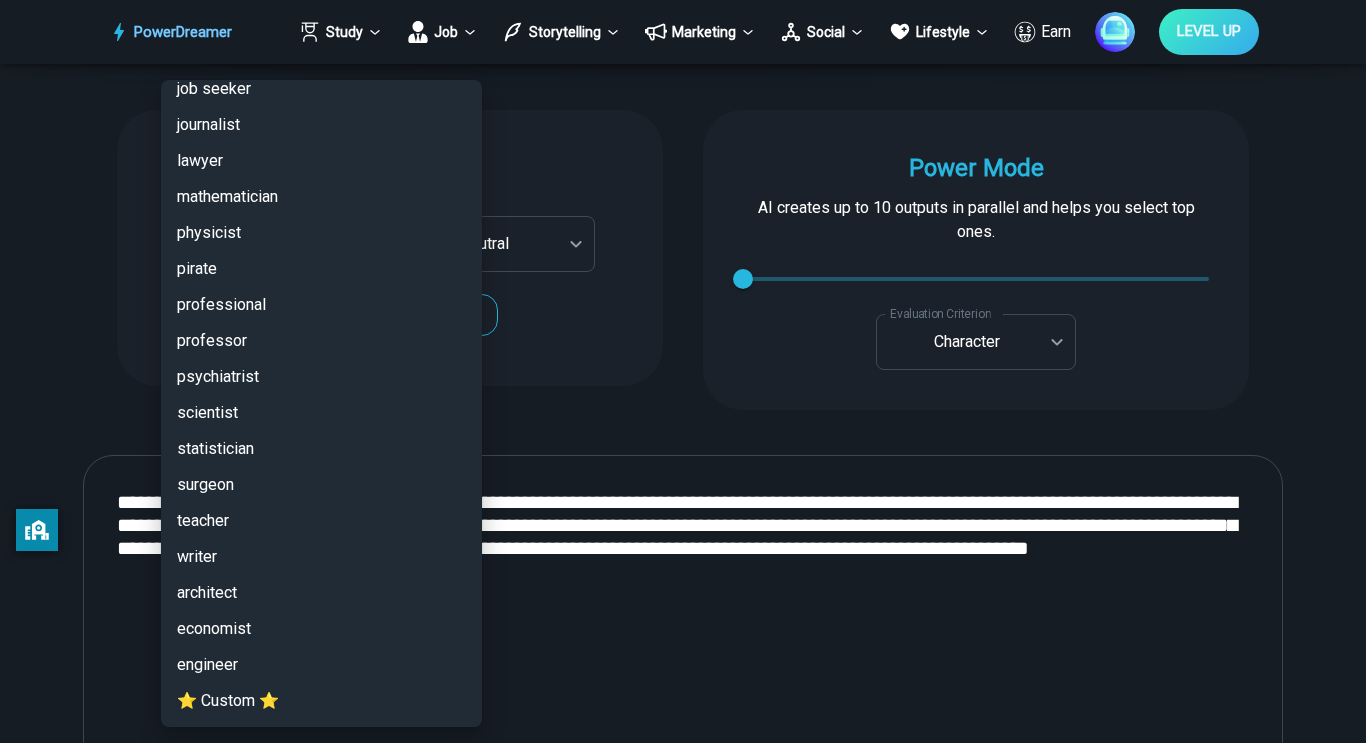 click on "⭐ Custom ⭐" at bounding box center [321, 701] 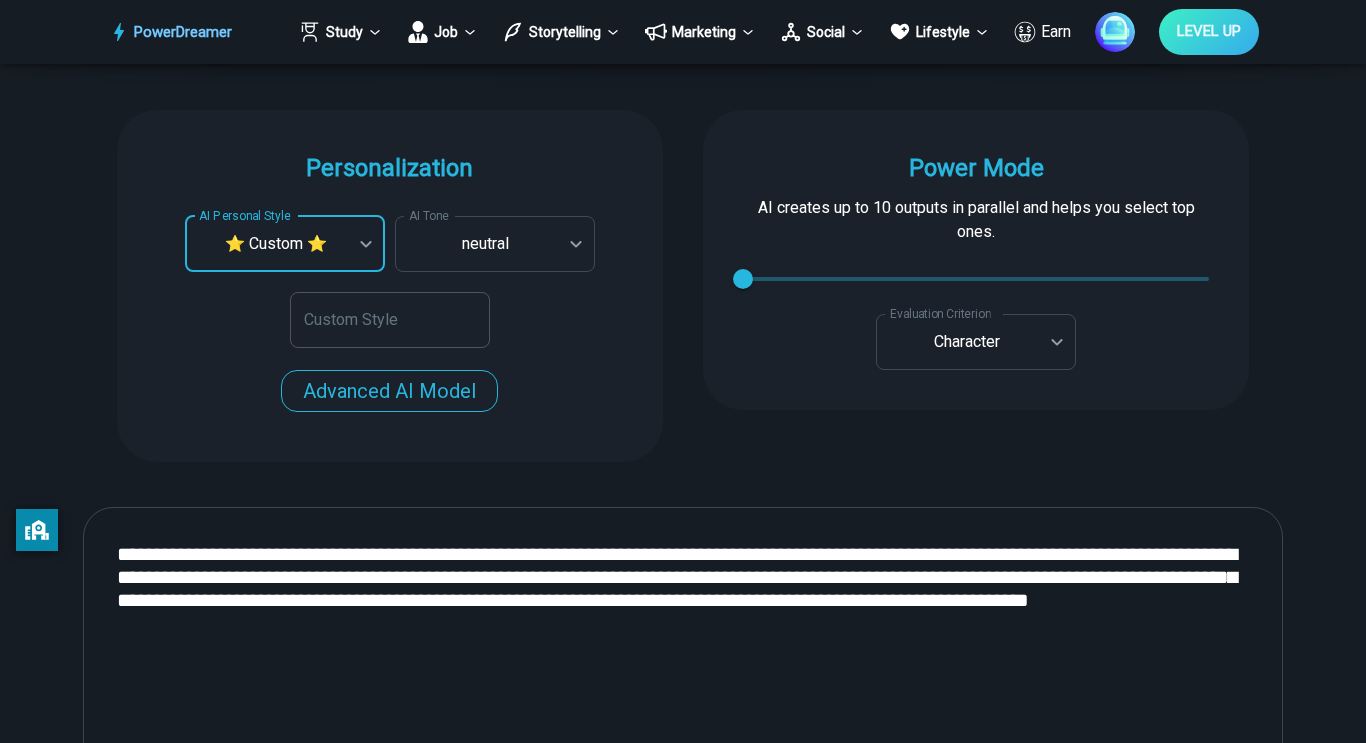 click on "Custom Style Custom Style" at bounding box center [390, 320] 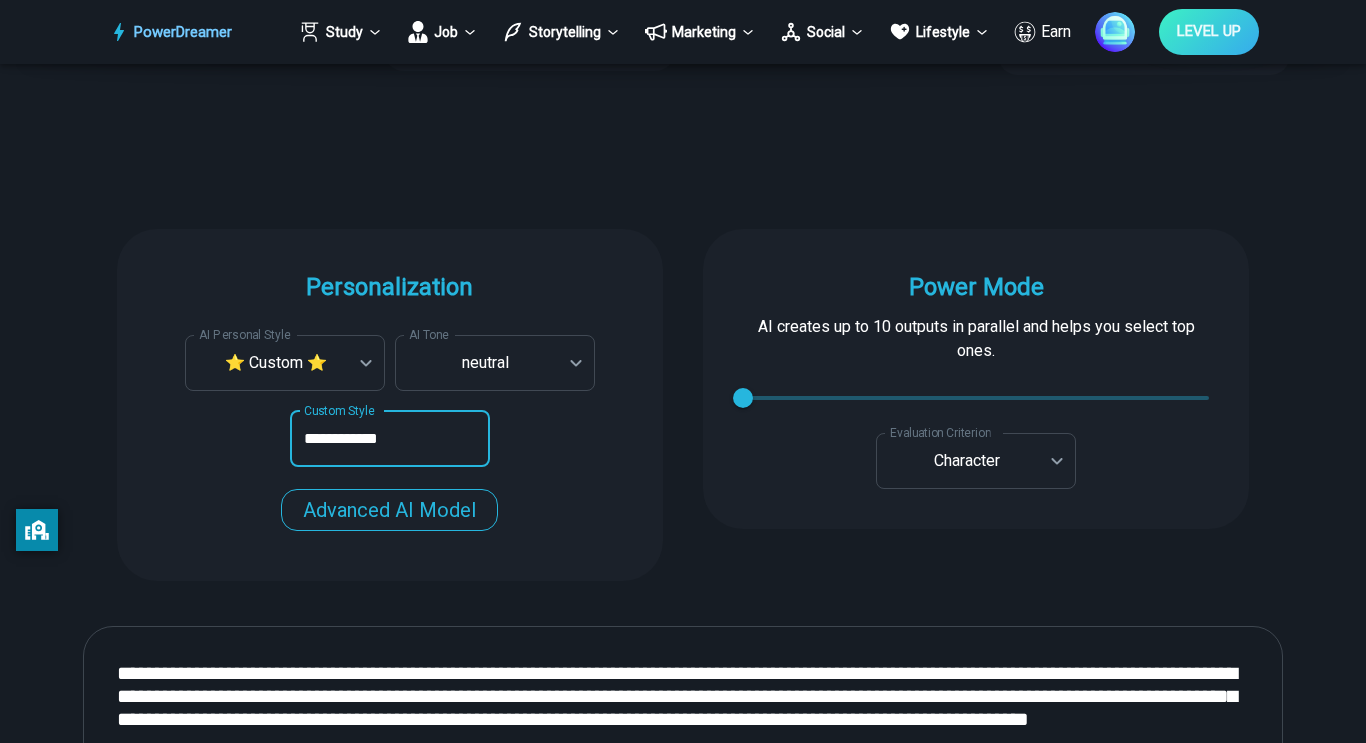 scroll, scrollTop: 1867, scrollLeft: 0, axis: vertical 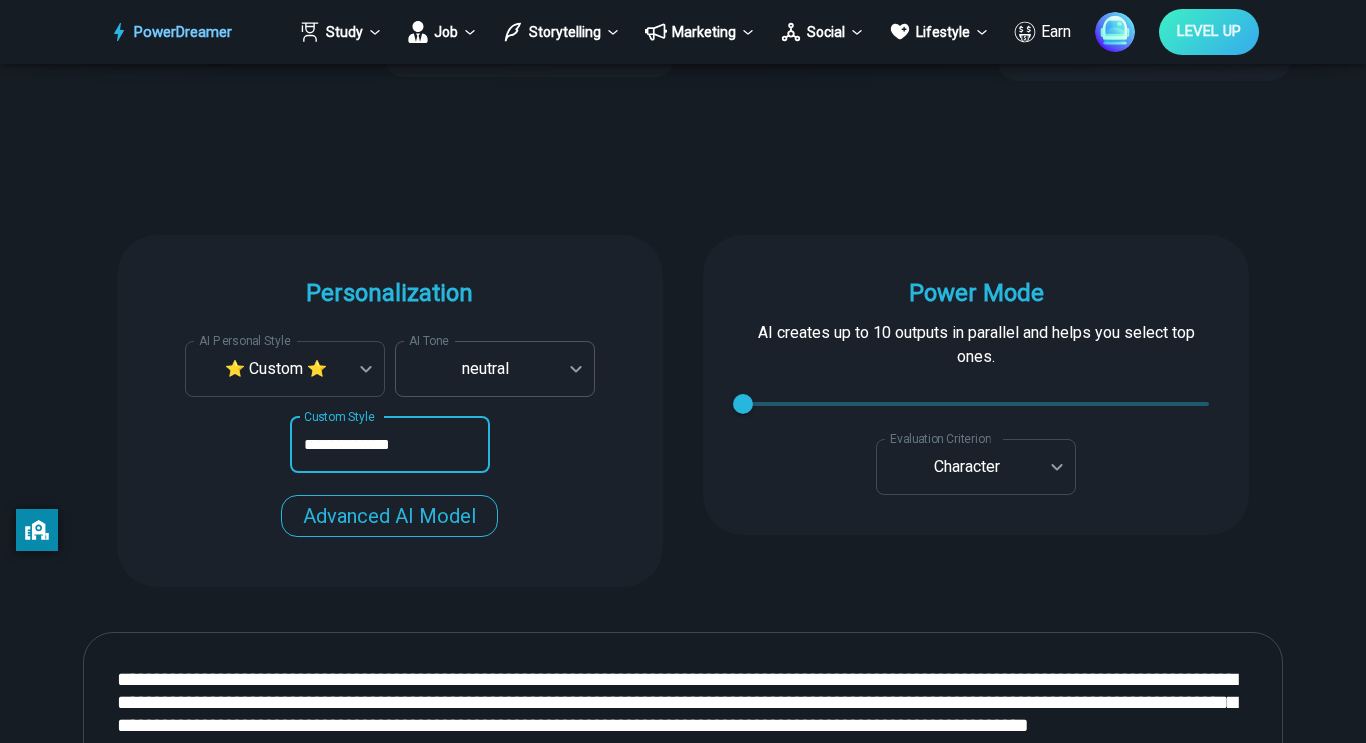 type on "**********" 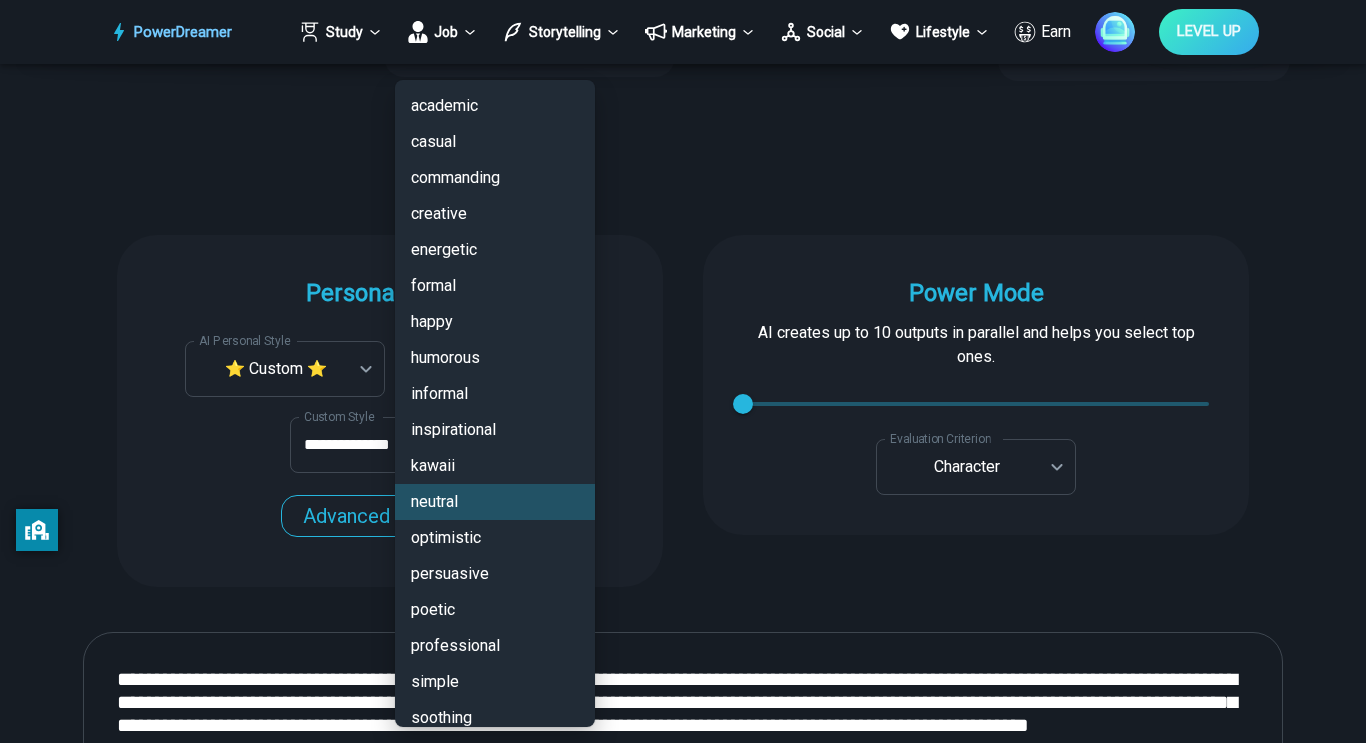 scroll, scrollTop: 89, scrollLeft: 0, axis: vertical 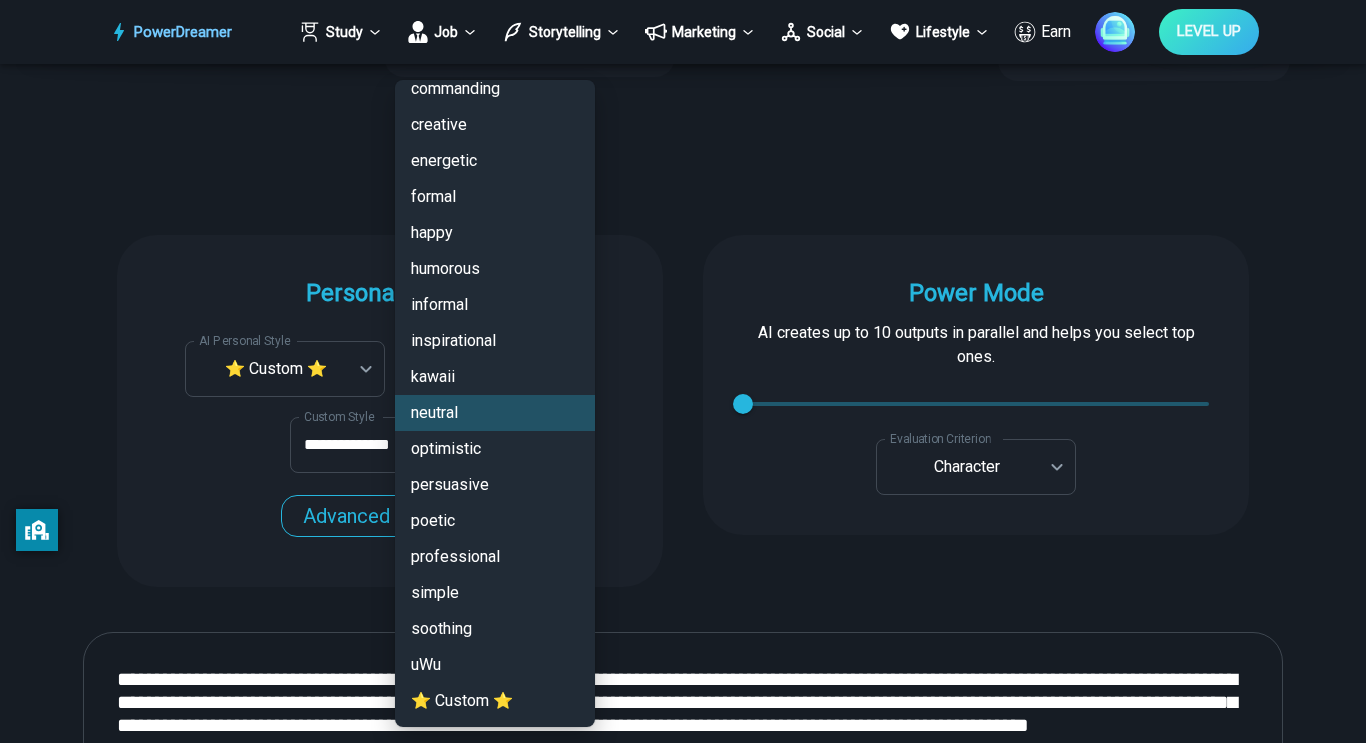 click on "⭐ Custom ⭐" at bounding box center [495, 701] 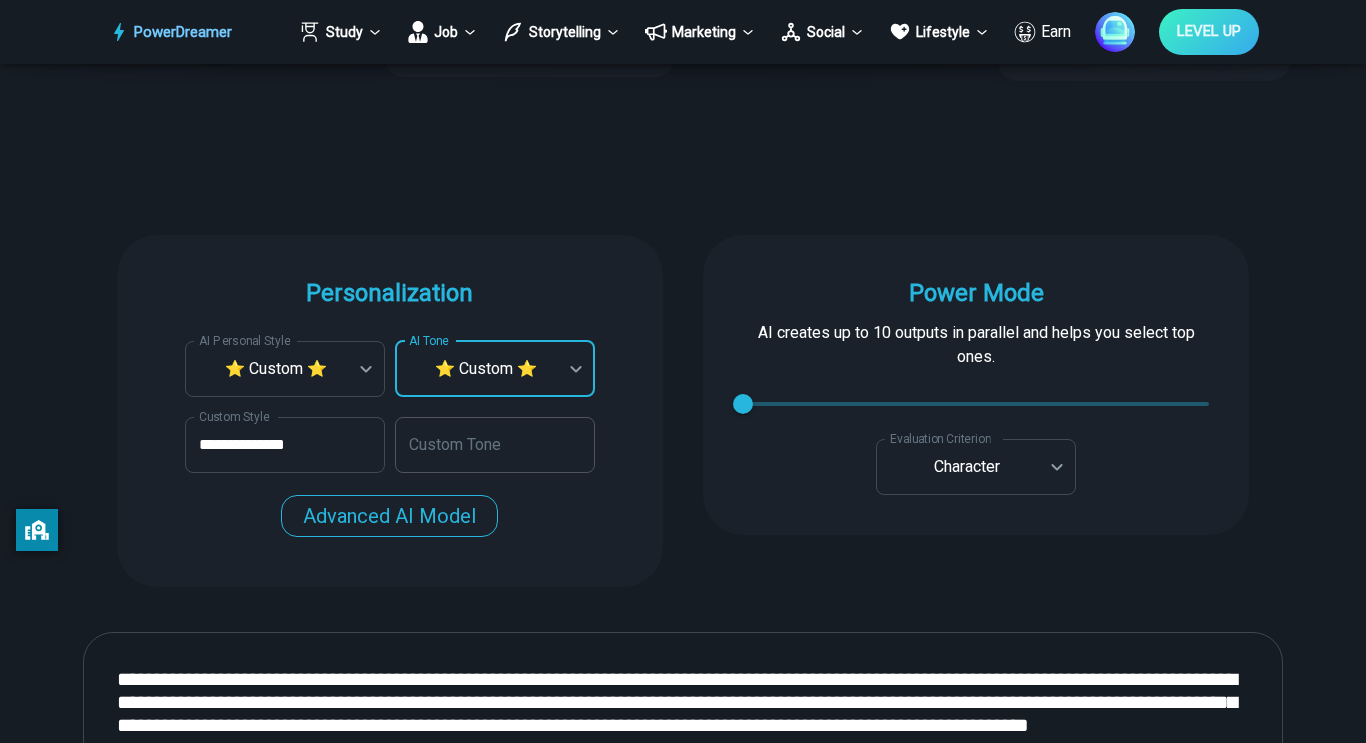 click on "Custom Tone" at bounding box center (495, 445) 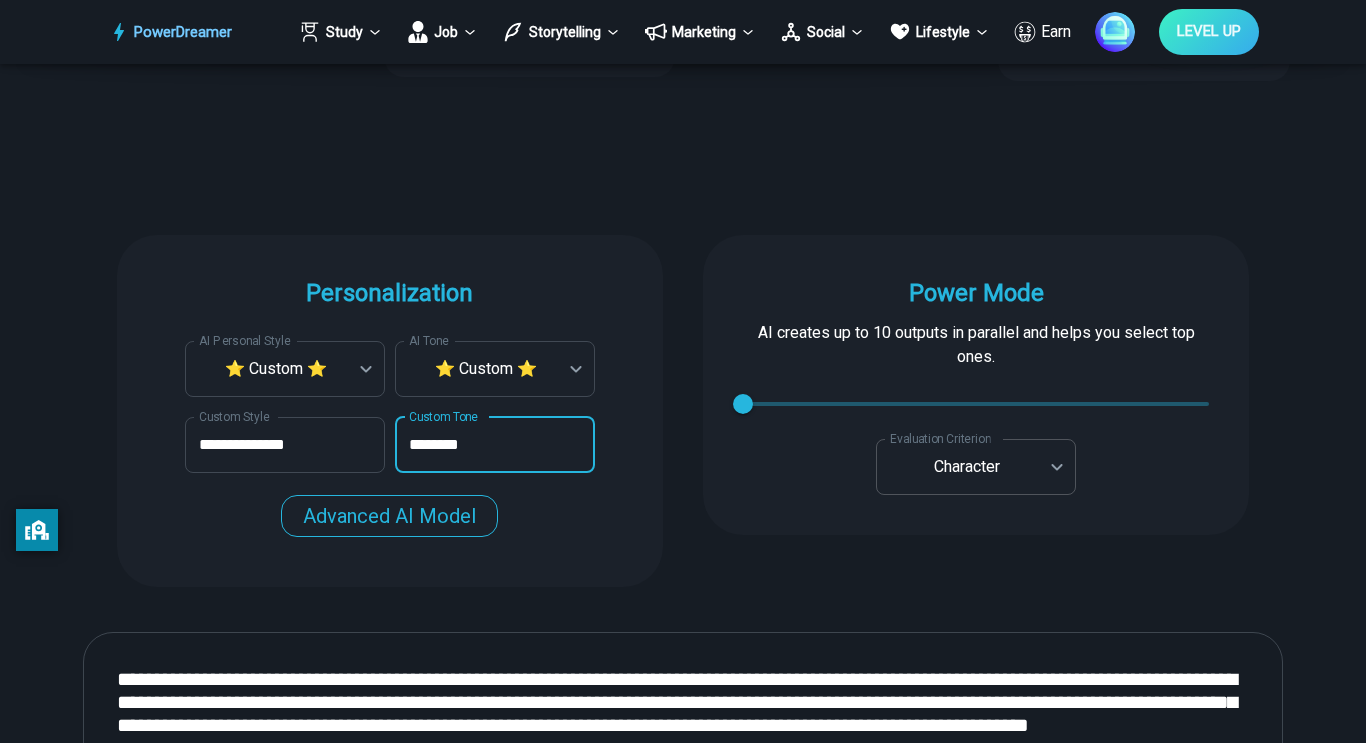 type on "********" 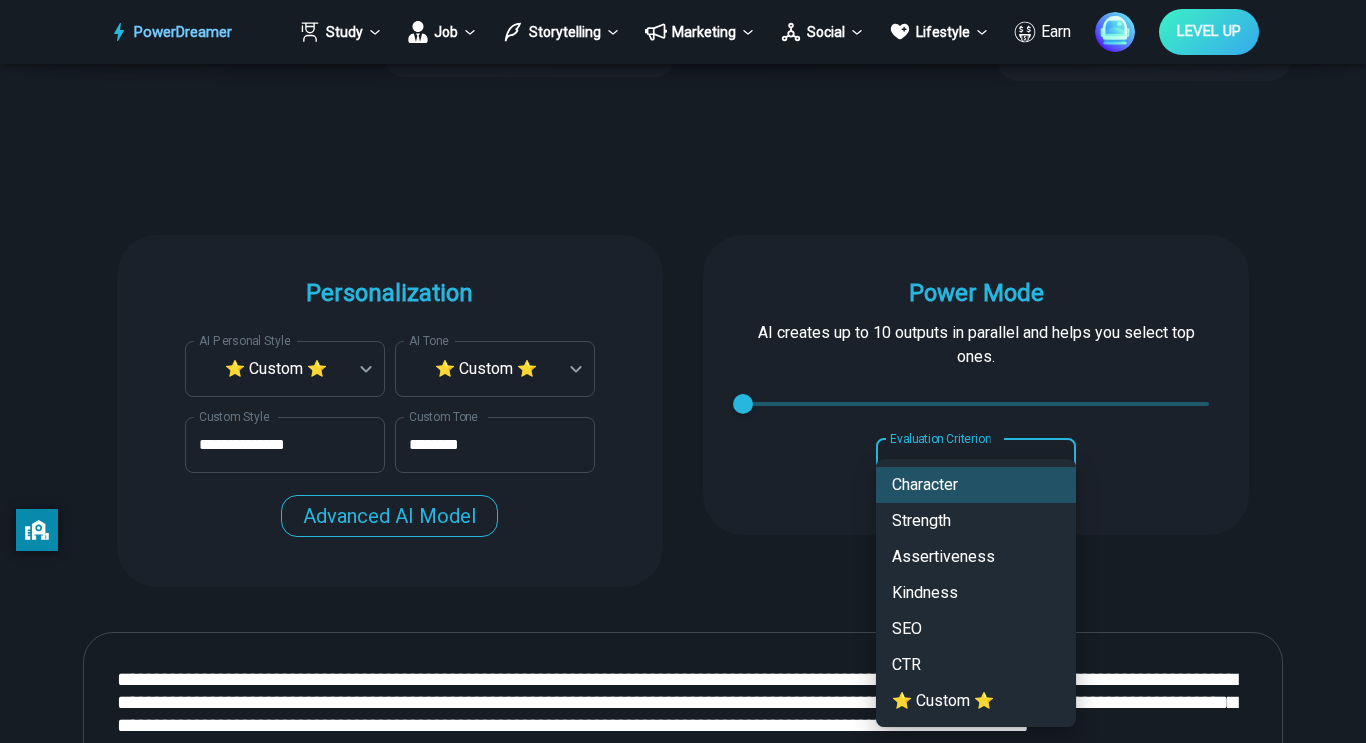 click at bounding box center (683, 371) 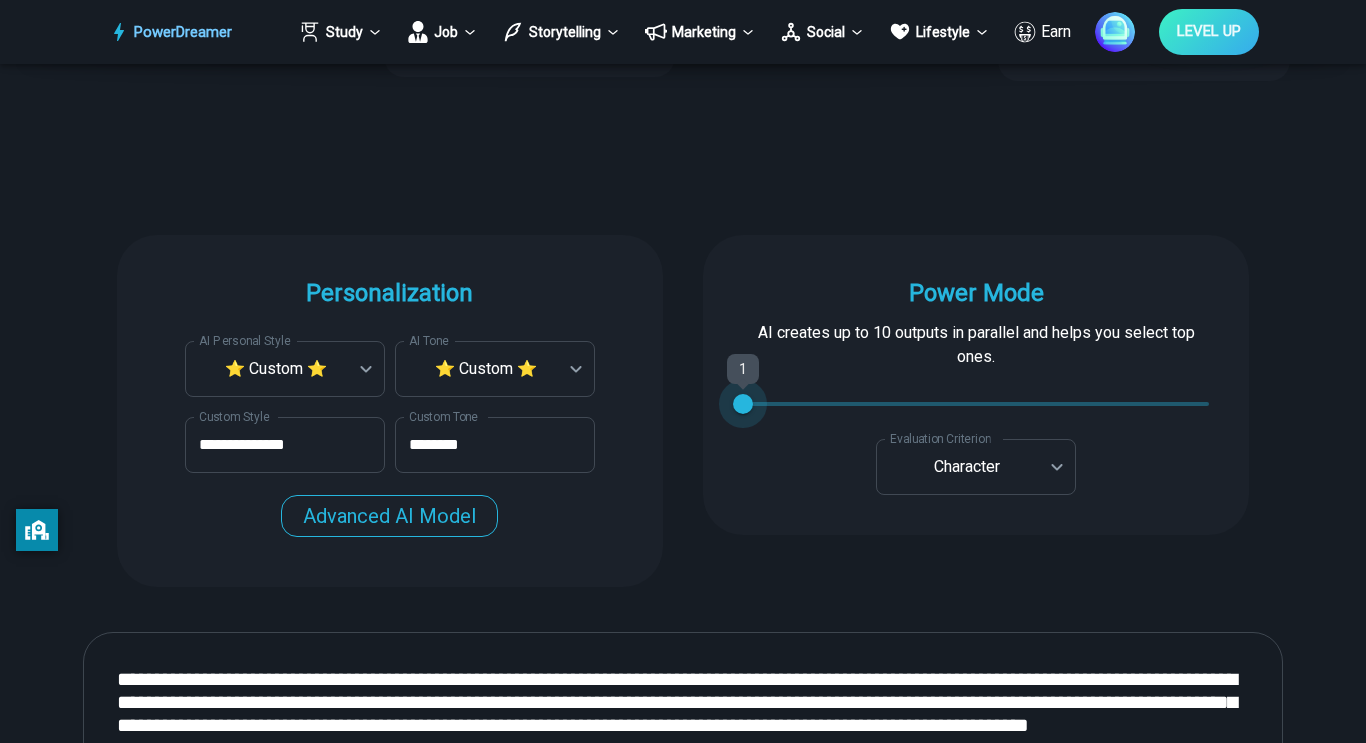 type on "*" 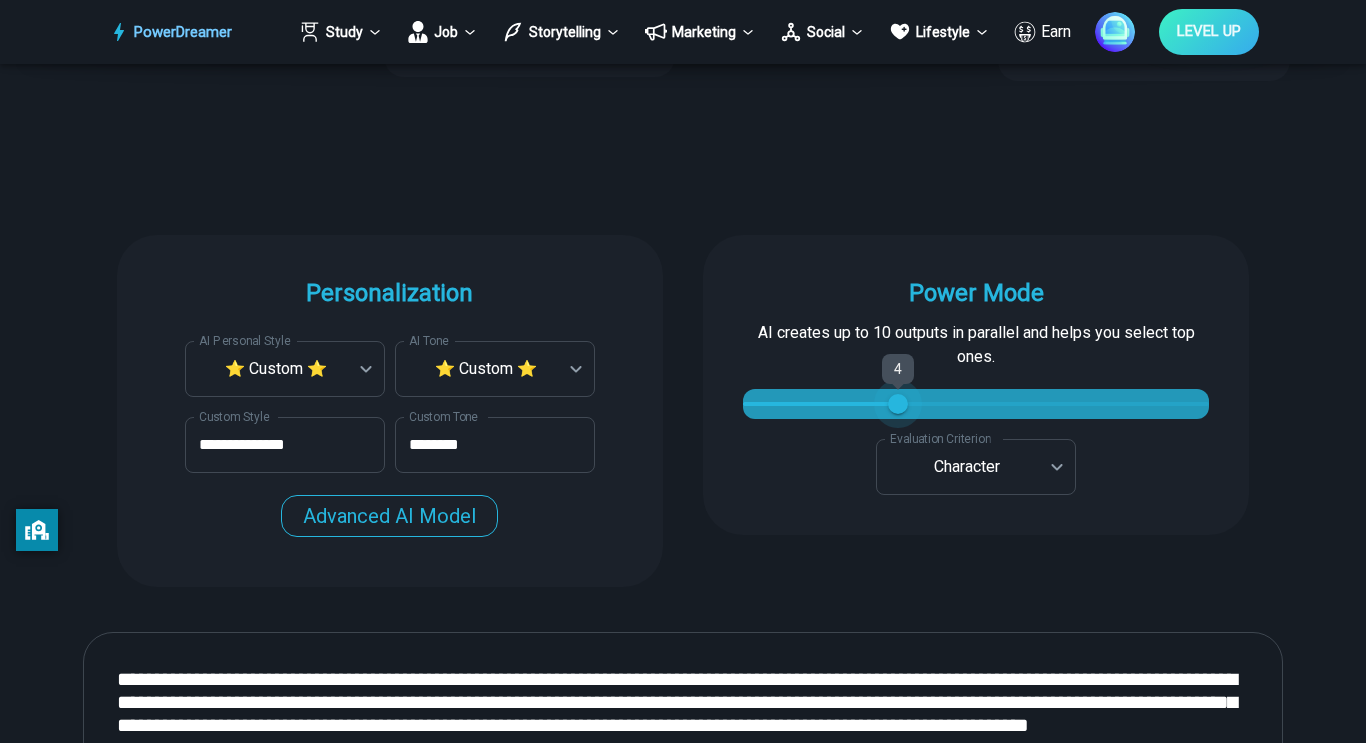 type on "*" 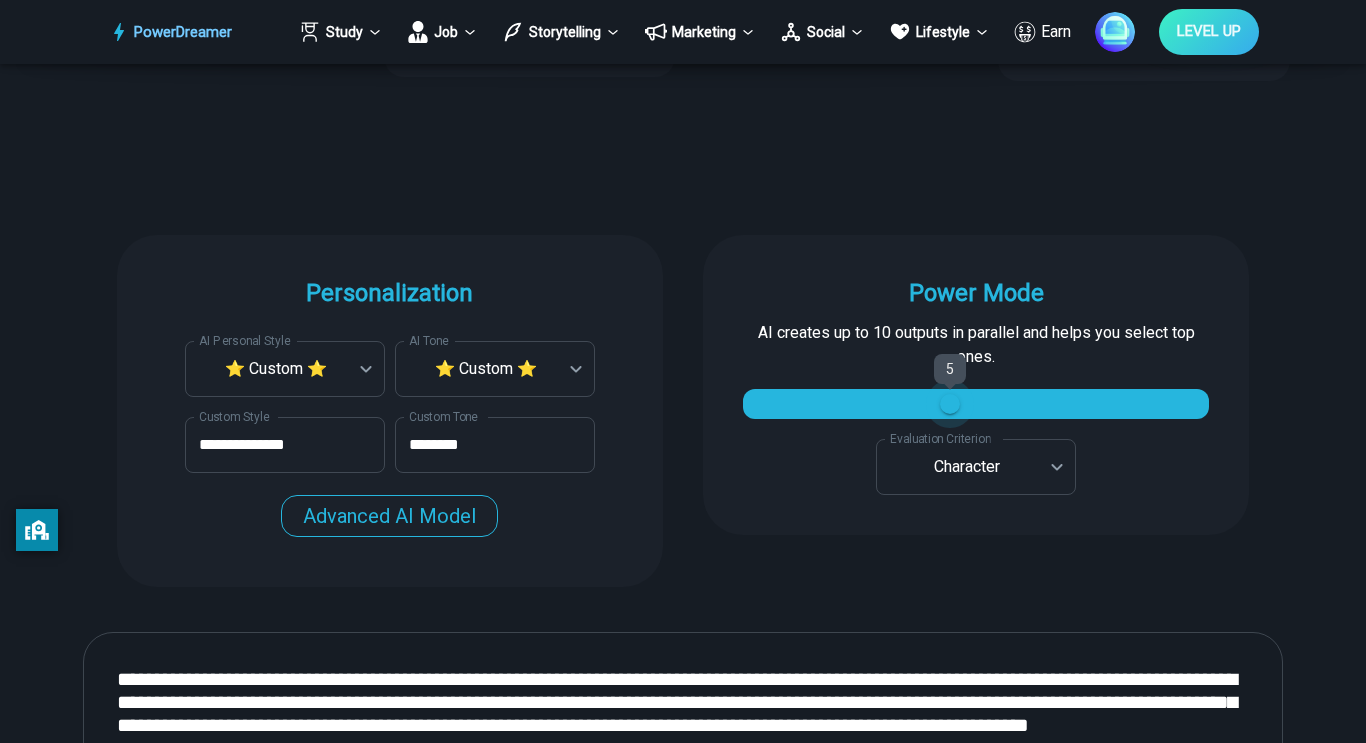 type on "*" 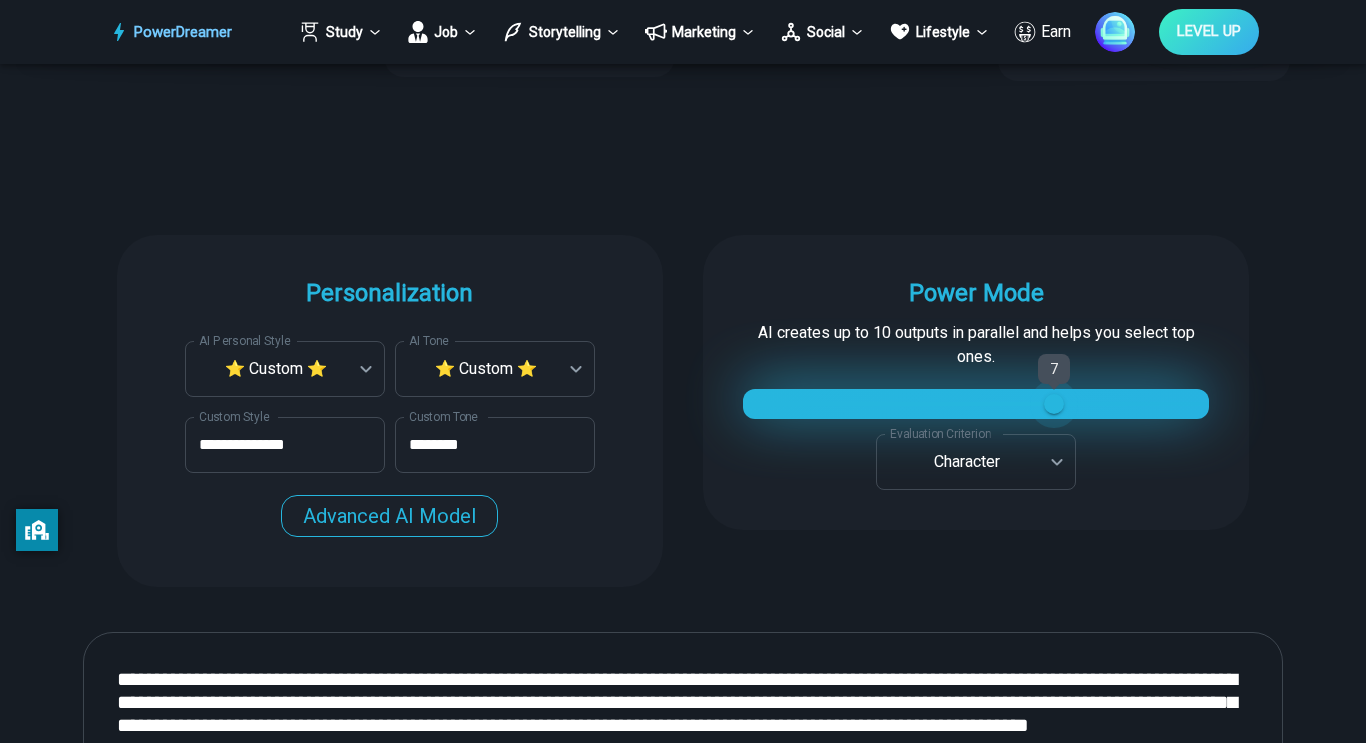 type on "*" 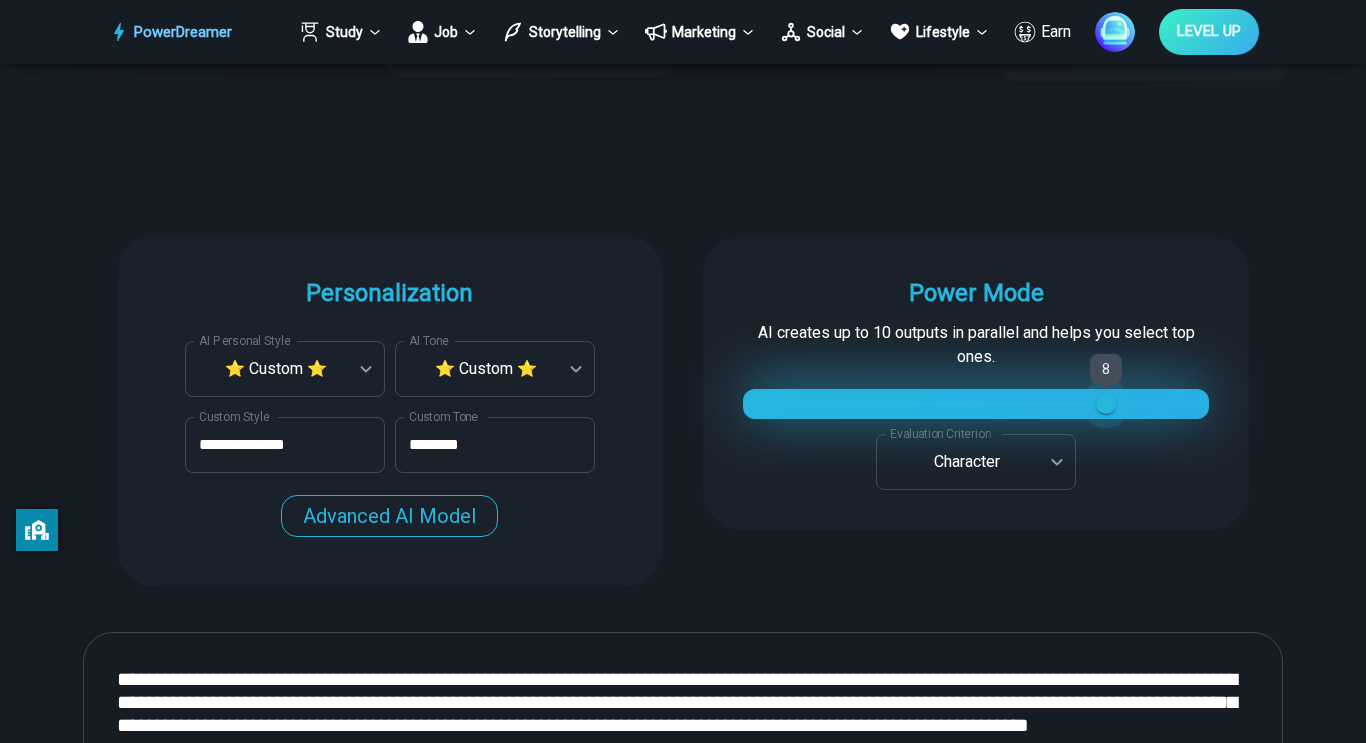type on "*" 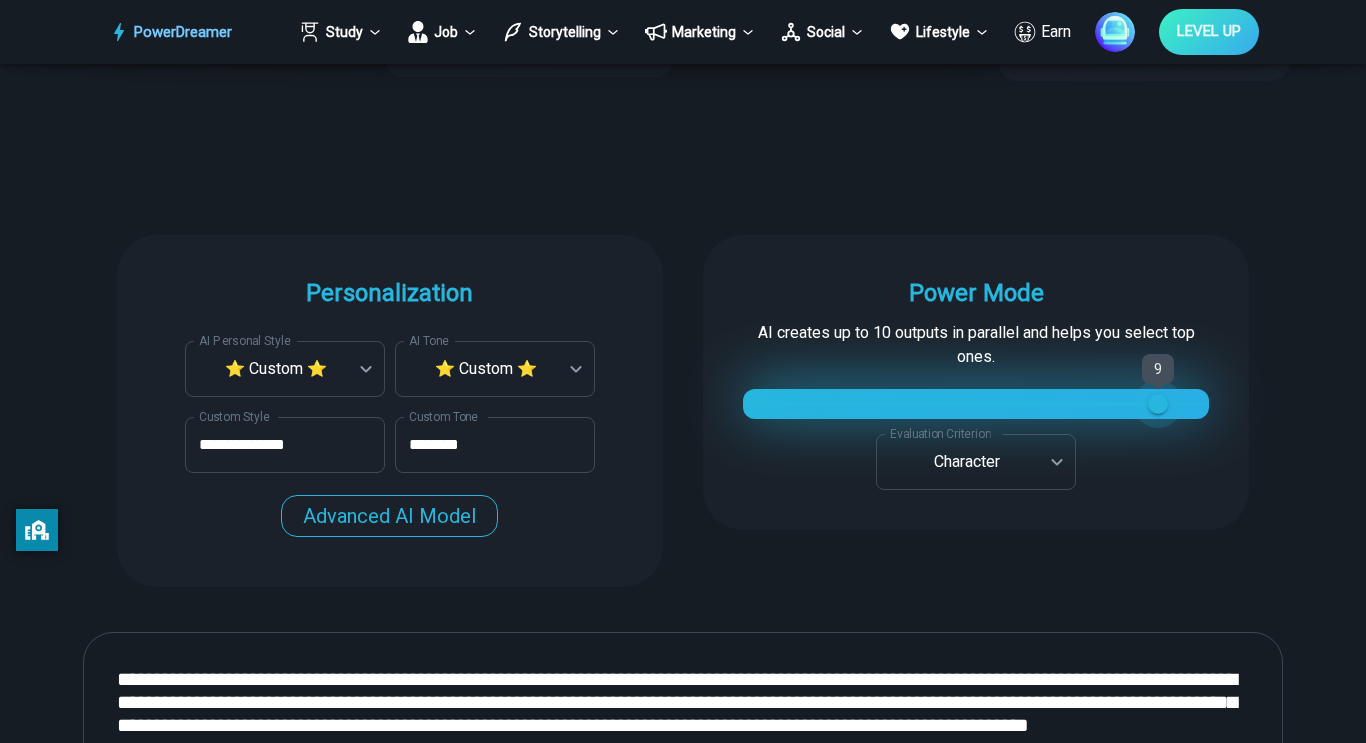 type on "**" 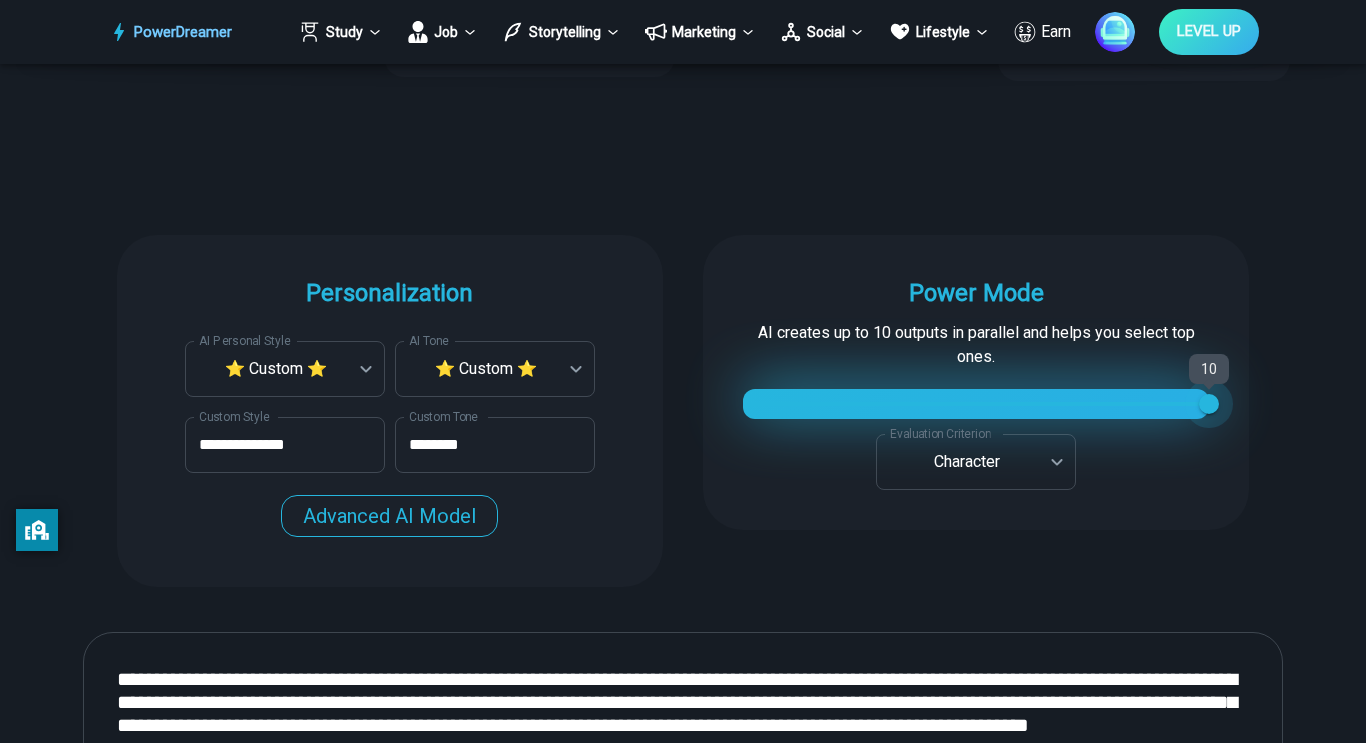 drag, startPoint x: 744, startPoint y: 405, endPoint x: 1225, endPoint y: 392, distance: 481.17563 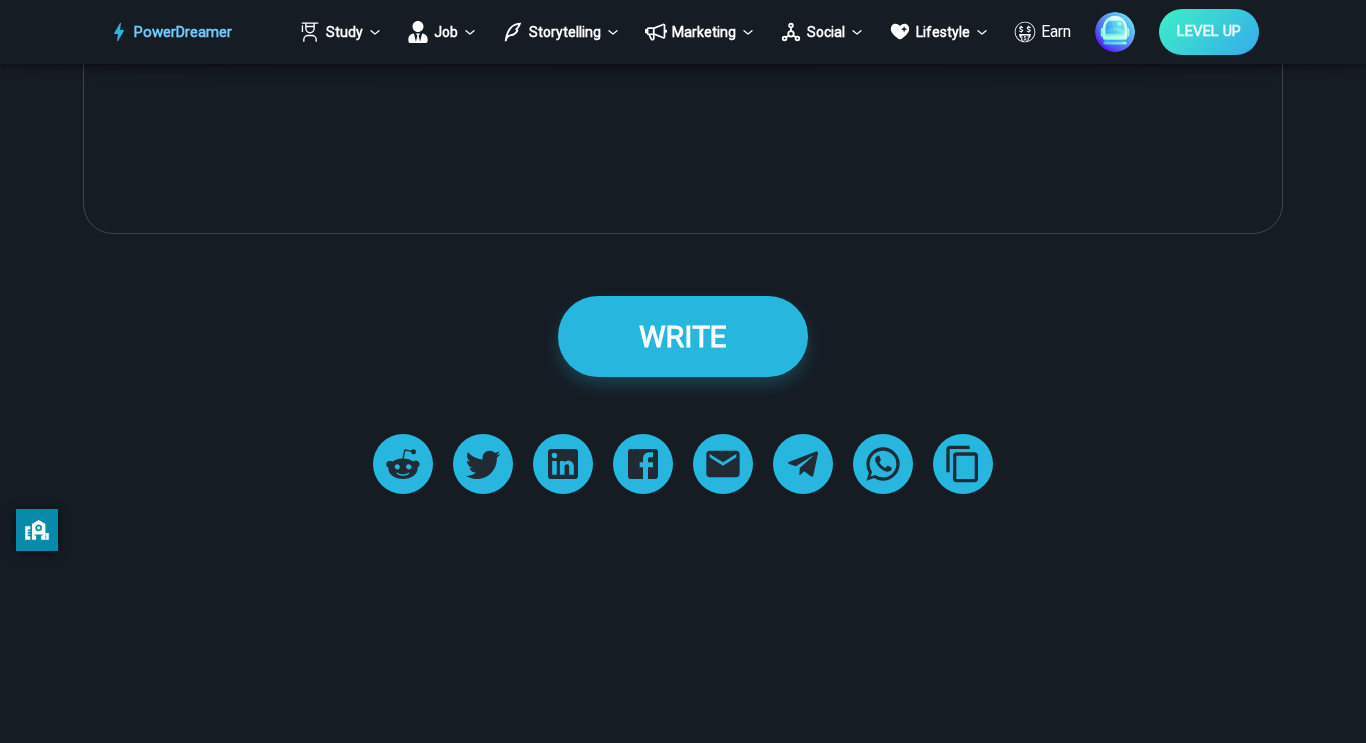scroll, scrollTop: 2799, scrollLeft: 0, axis: vertical 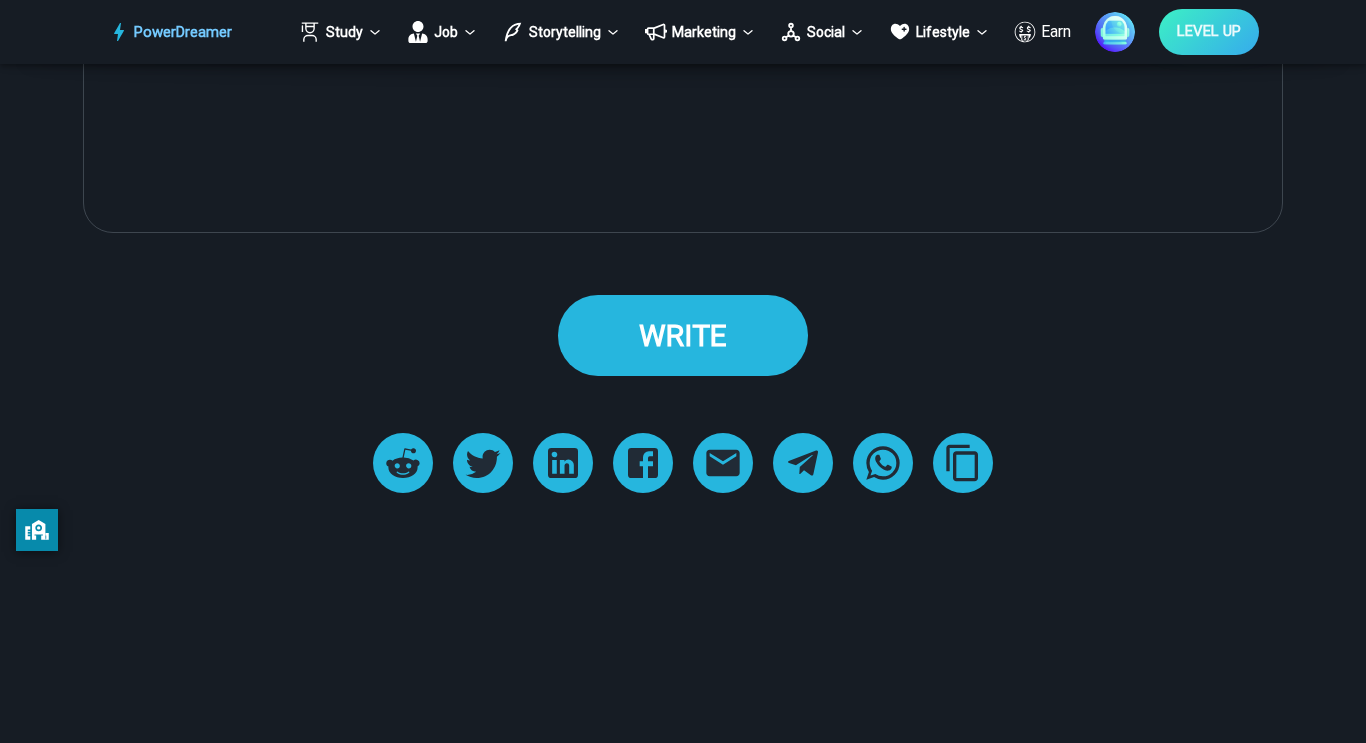 click on "WRITE" at bounding box center [683, 335] 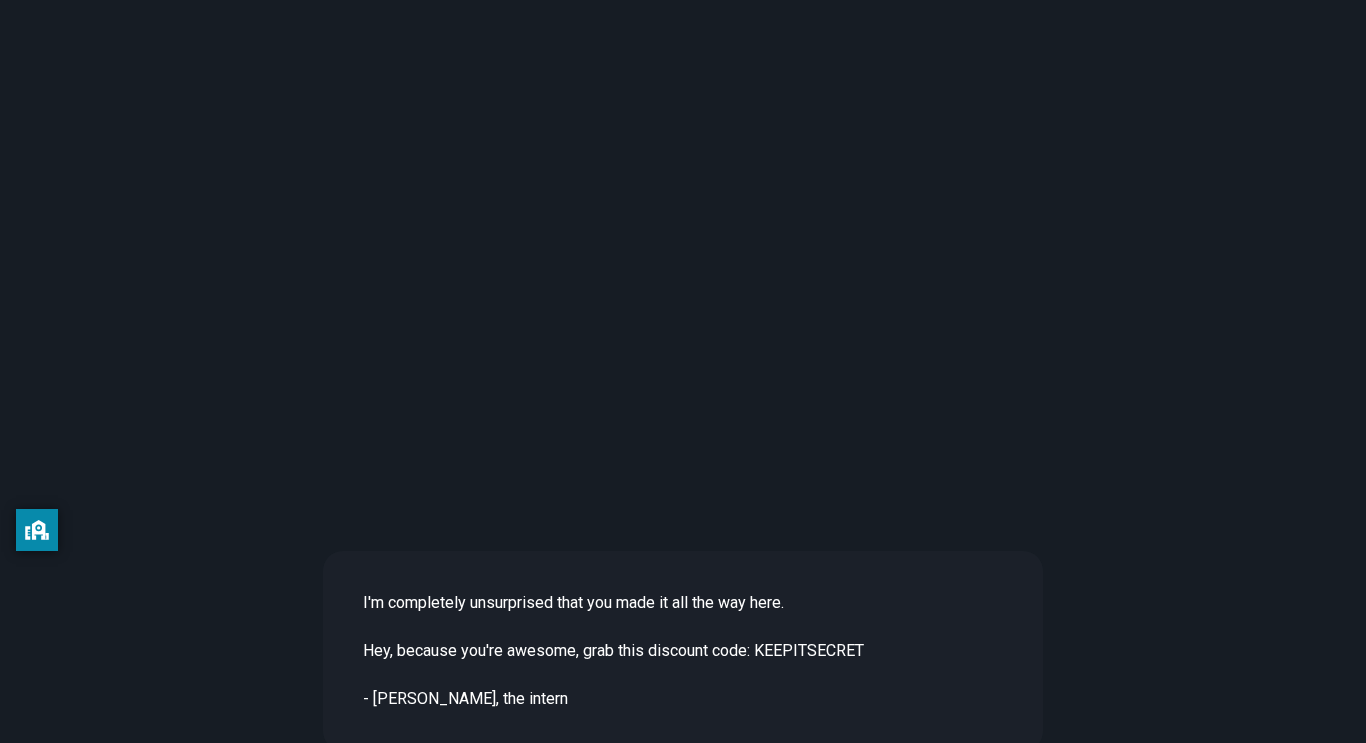 scroll, scrollTop: 0, scrollLeft: 0, axis: both 